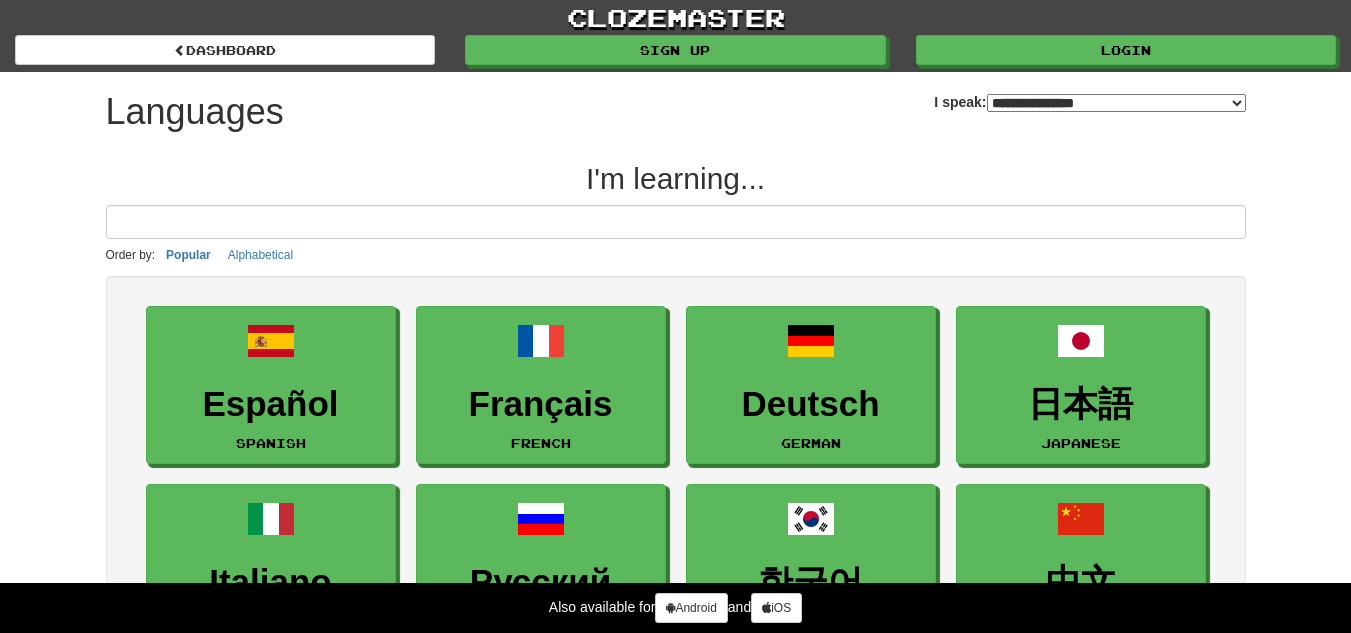 select on "*******" 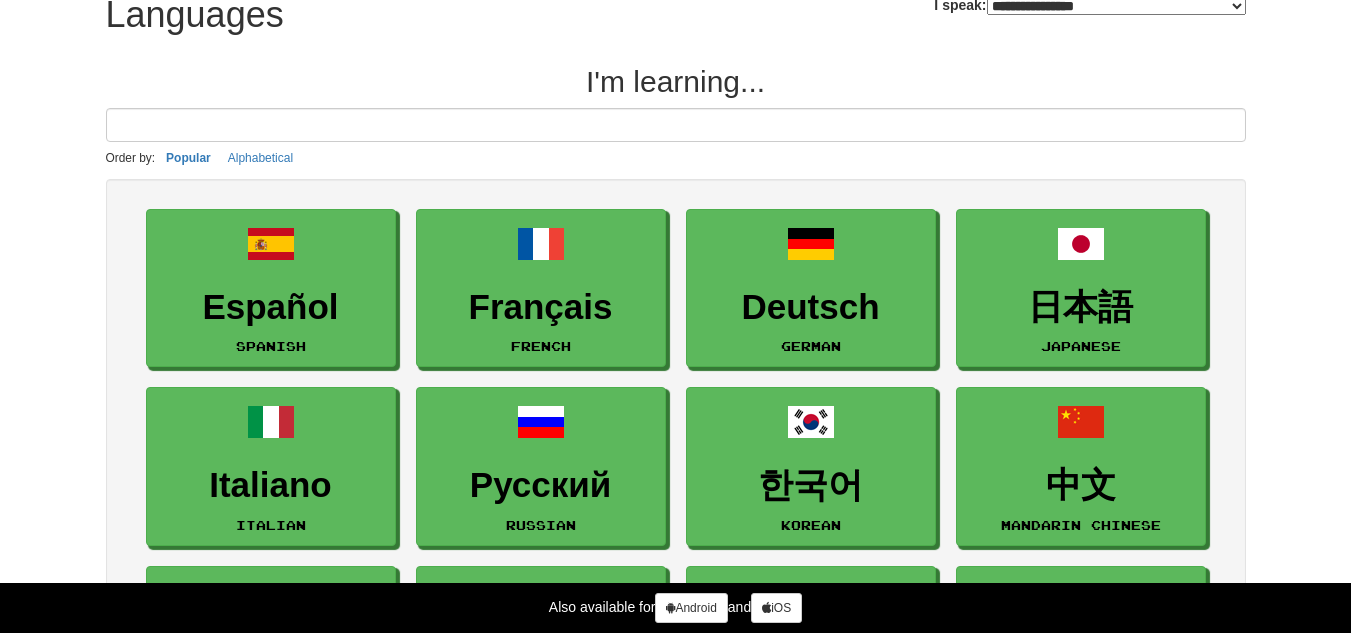 scroll, scrollTop: 98, scrollLeft: 0, axis: vertical 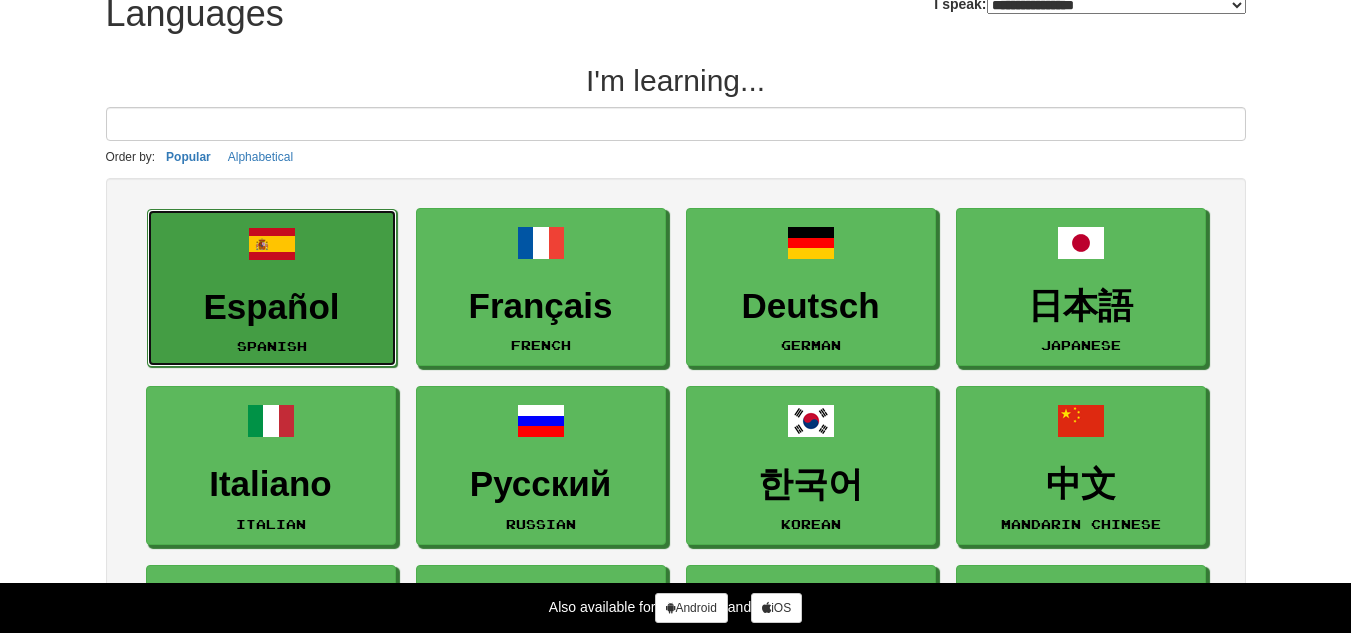 click on "Español Spanish" at bounding box center [272, 288] 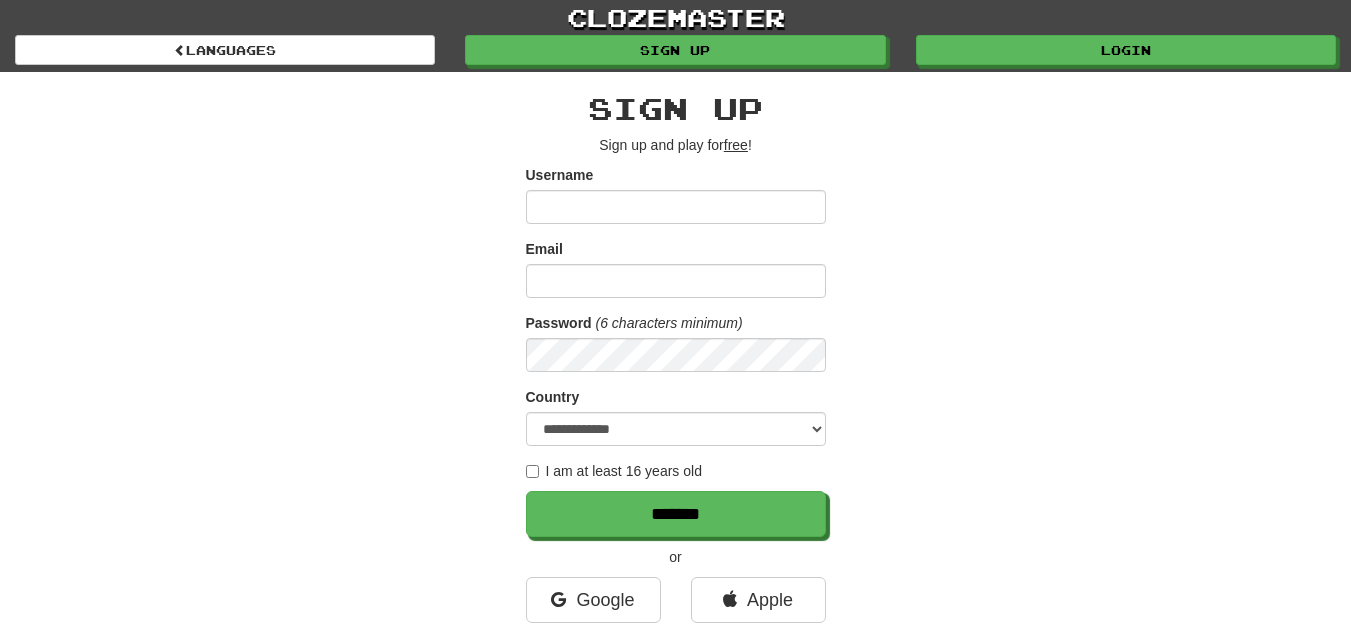 scroll, scrollTop: 0, scrollLeft: 0, axis: both 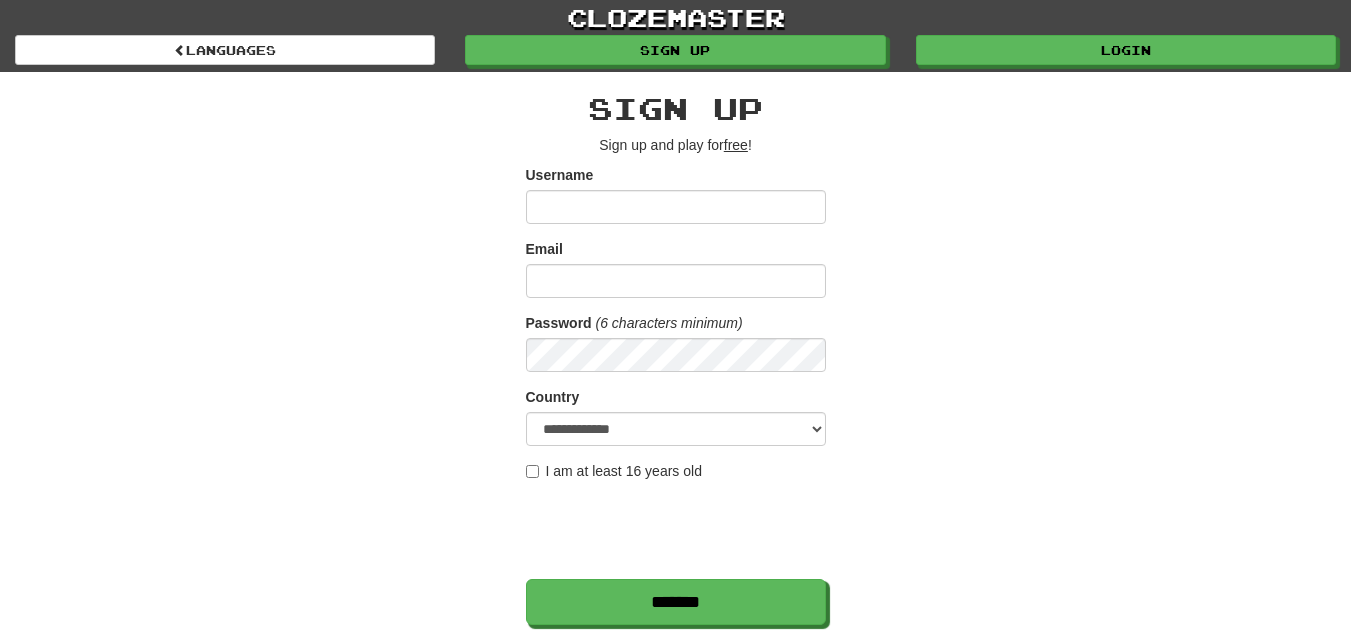 type on "****" 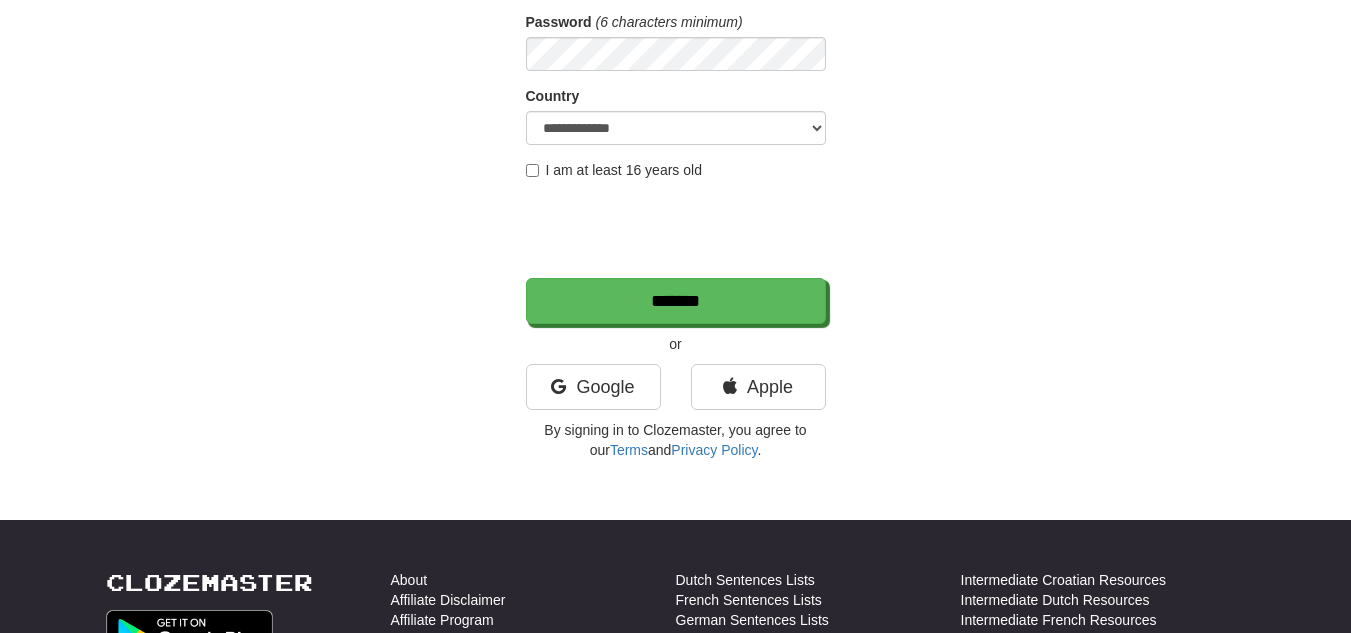 scroll, scrollTop: 302, scrollLeft: 0, axis: vertical 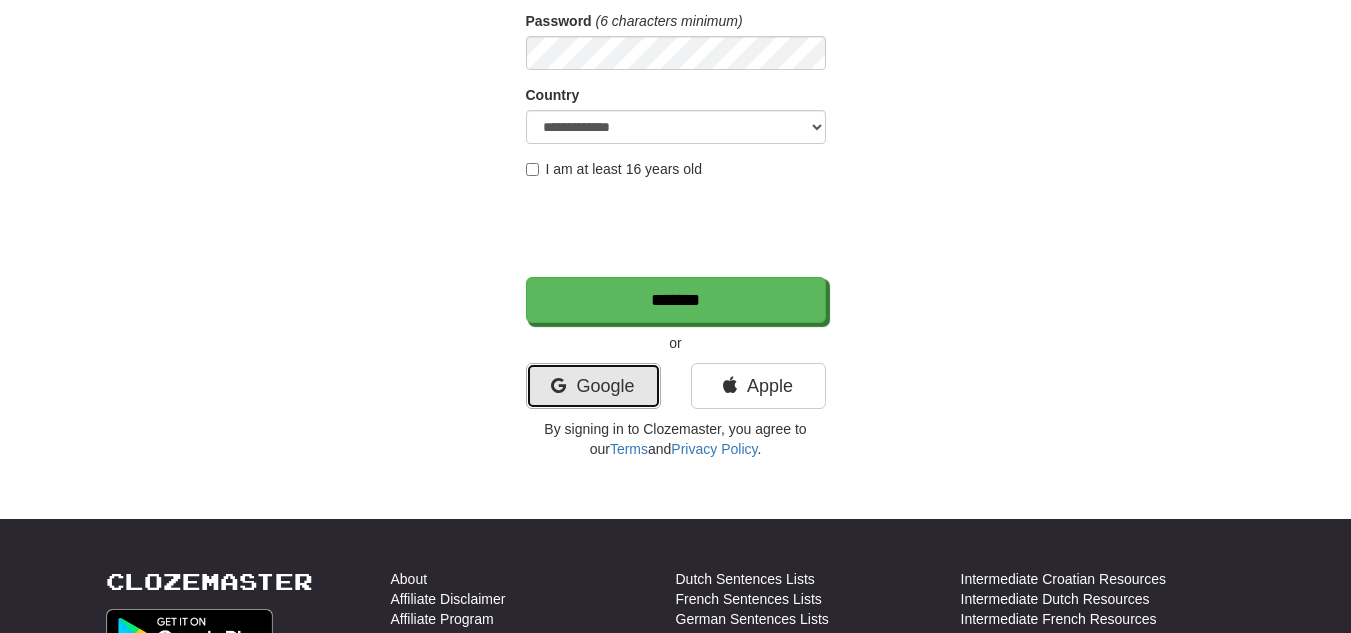 click on "Google" at bounding box center [593, 386] 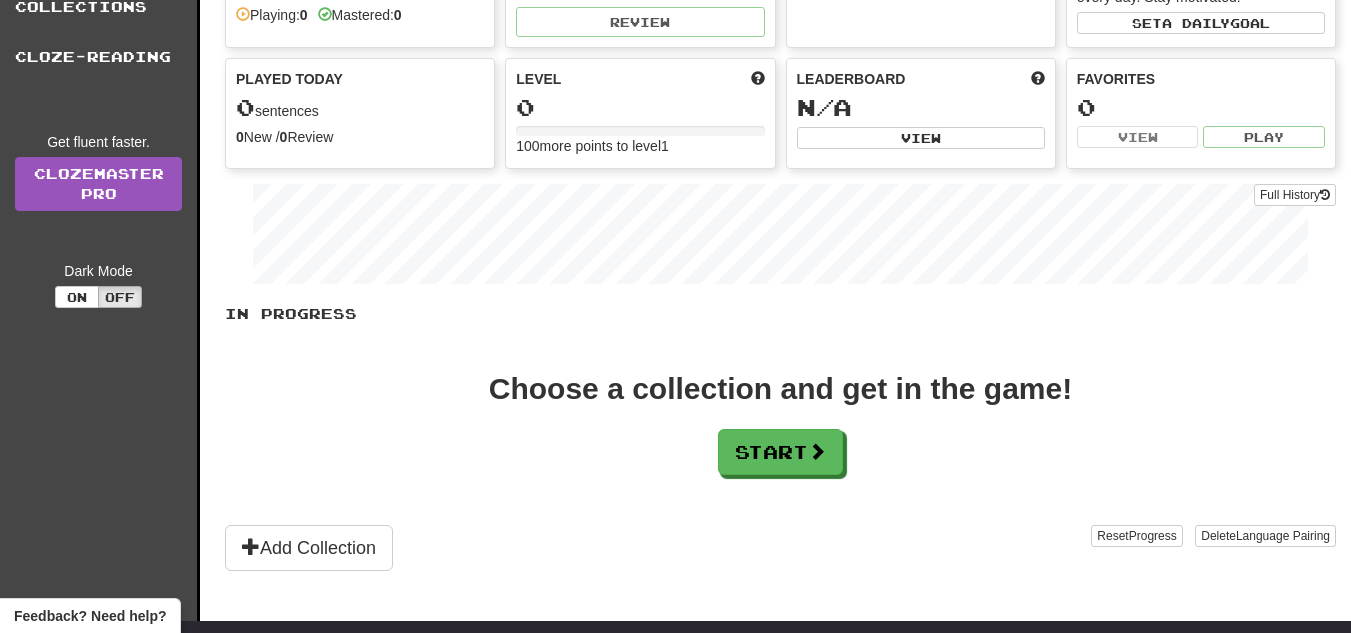 scroll, scrollTop: 79, scrollLeft: 0, axis: vertical 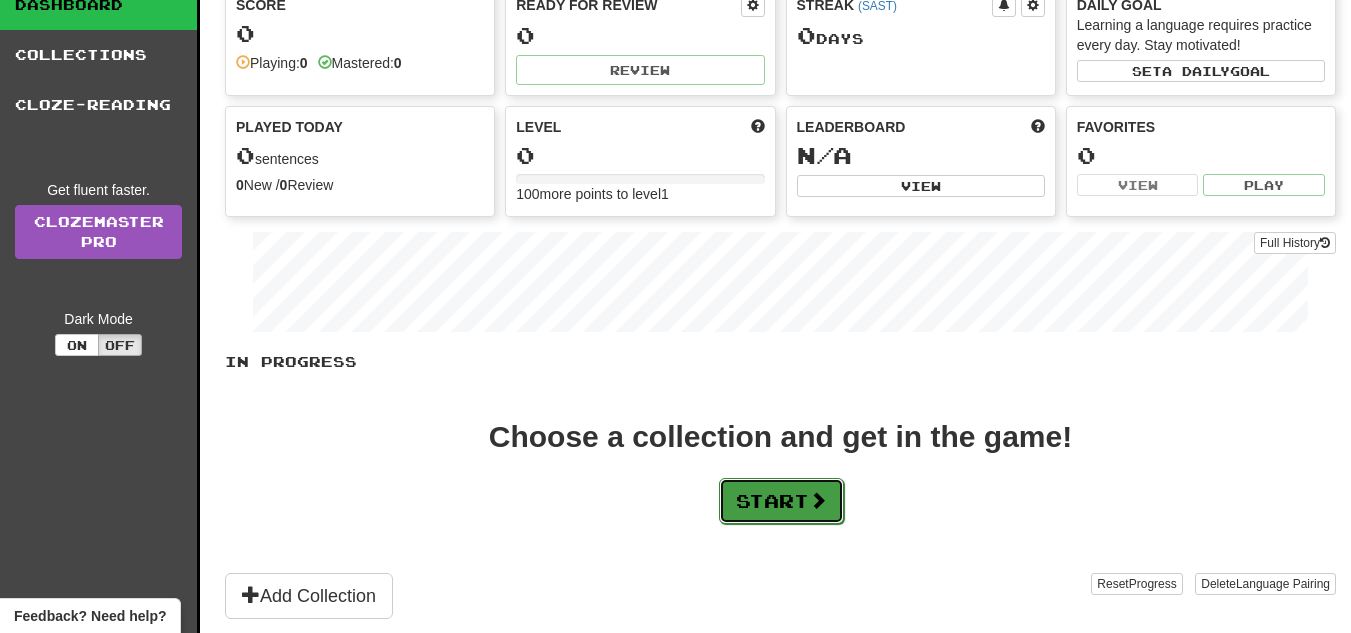 click on "Start" at bounding box center (781, 501) 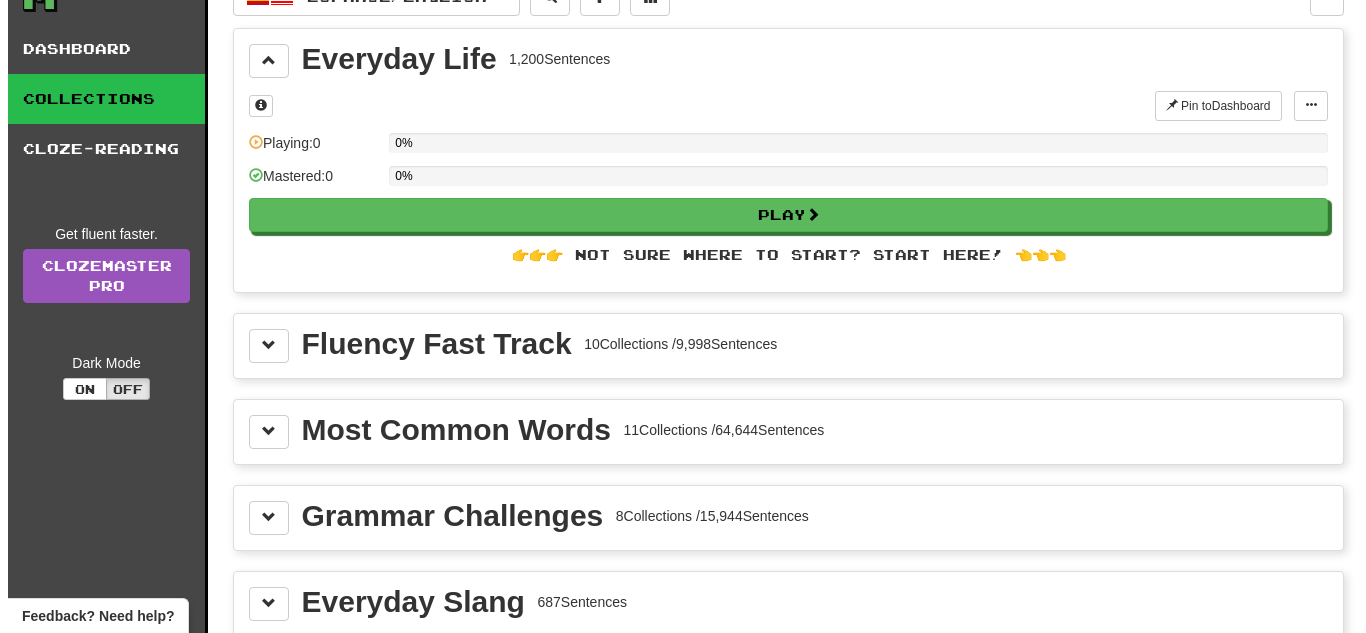 scroll, scrollTop: 0, scrollLeft: 0, axis: both 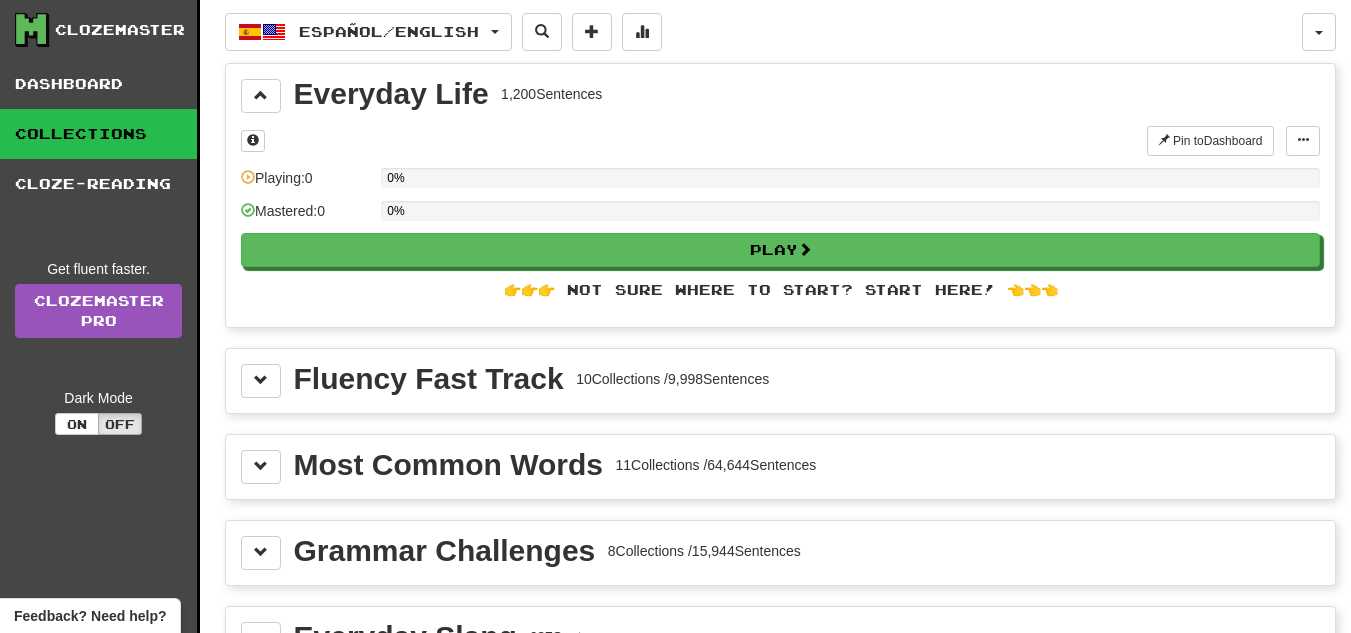 click on "Fluency Fast Track" at bounding box center [429, 379] 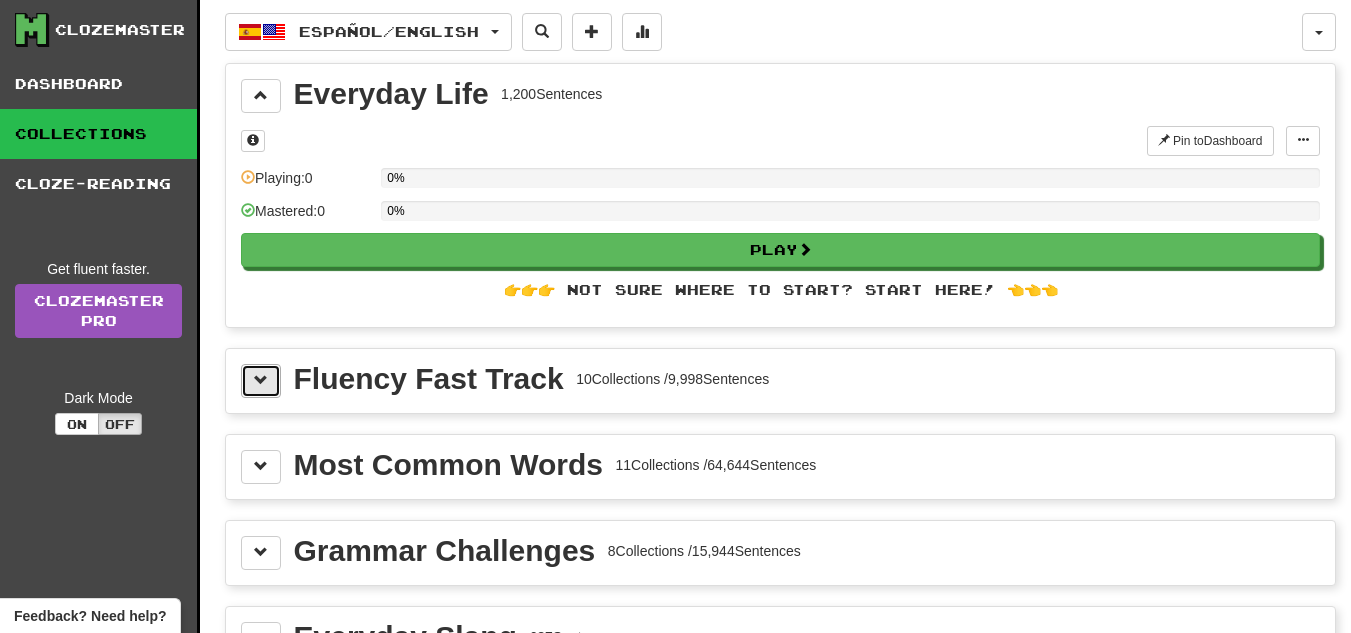 click at bounding box center (261, 381) 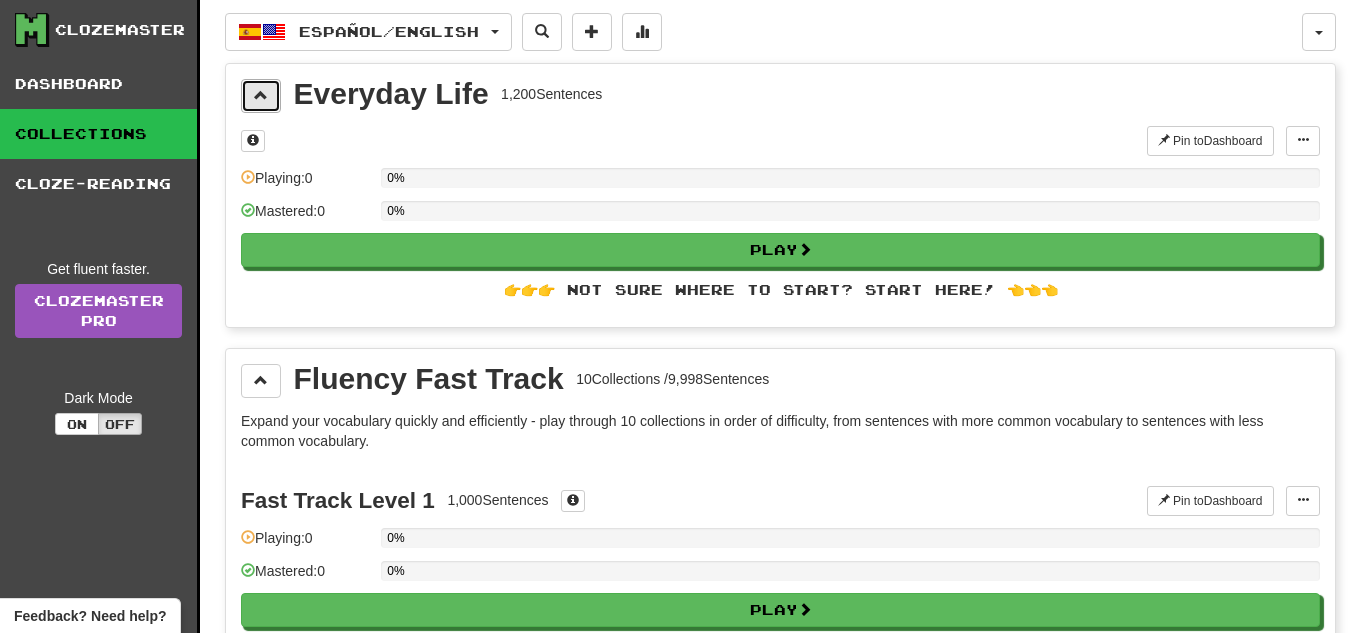 click at bounding box center (261, 95) 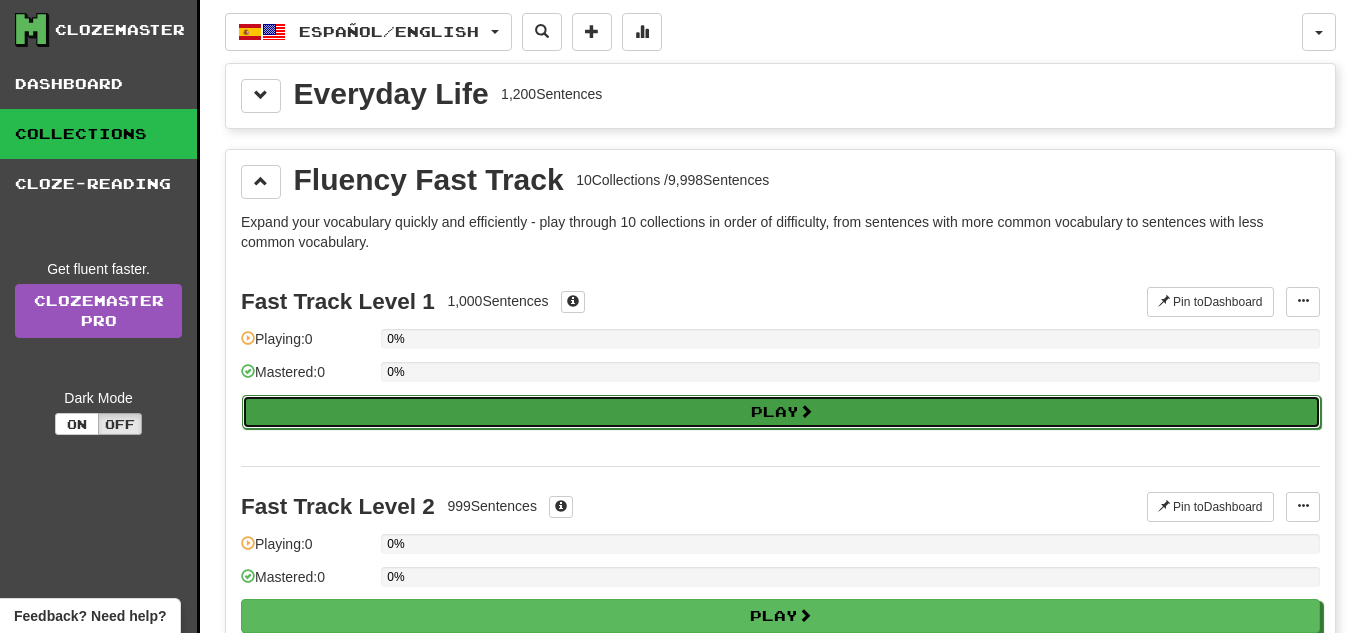 click on "Play" at bounding box center (781, 412) 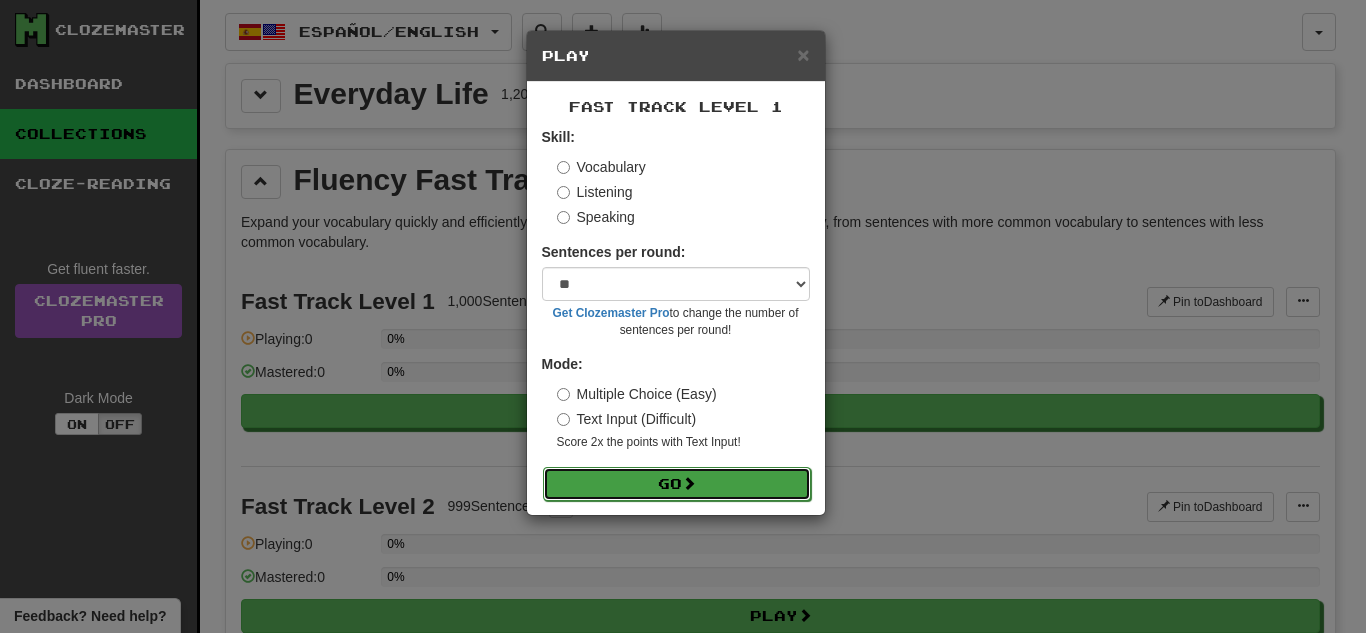 click at bounding box center (689, 483) 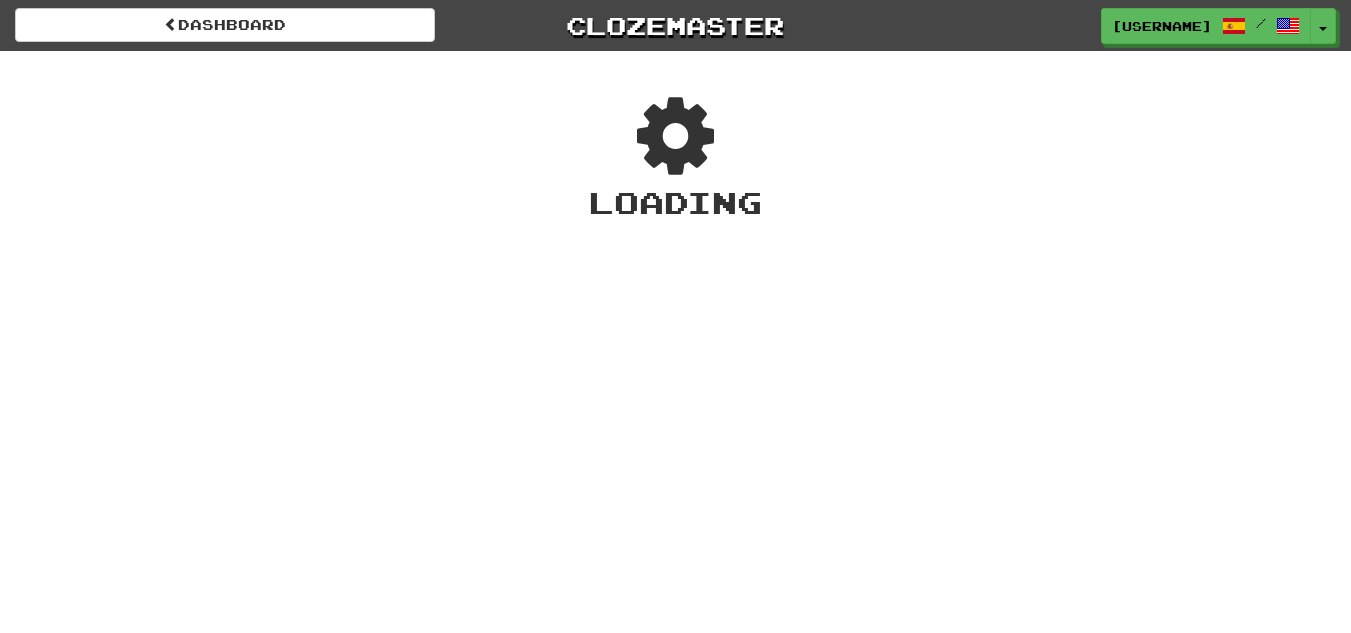 scroll, scrollTop: 0, scrollLeft: 0, axis: both 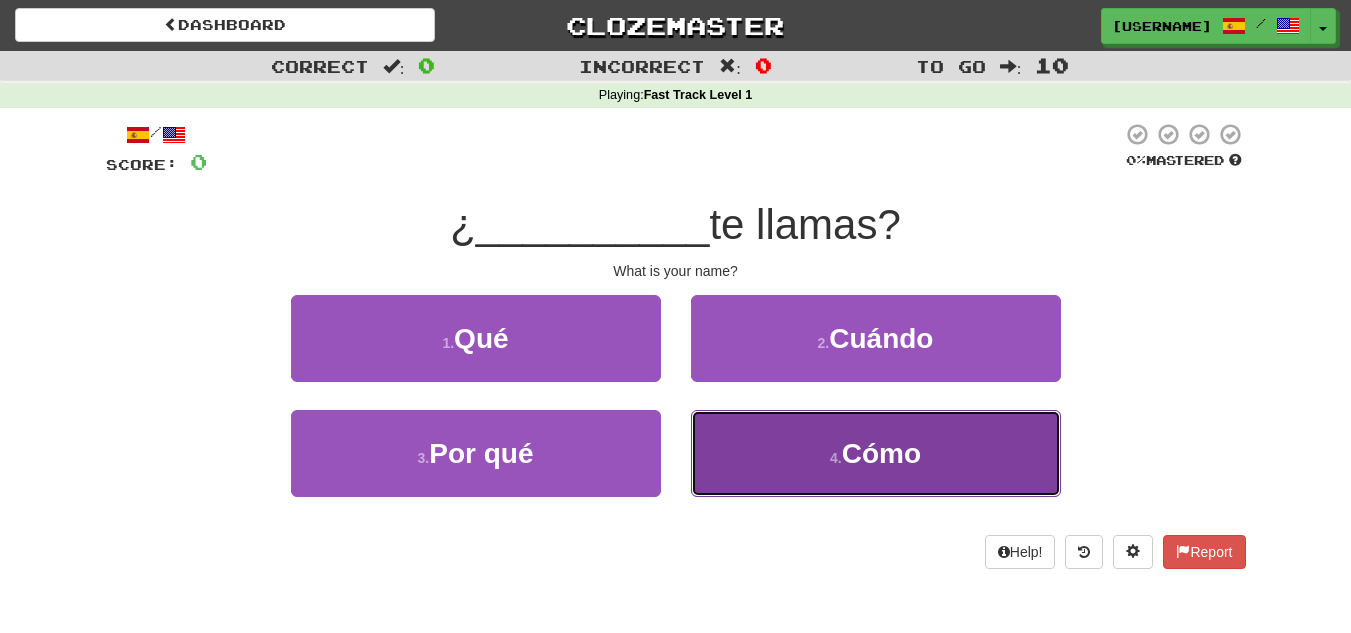 click on "4 .  Cómo" at bounding box center [876, 453] 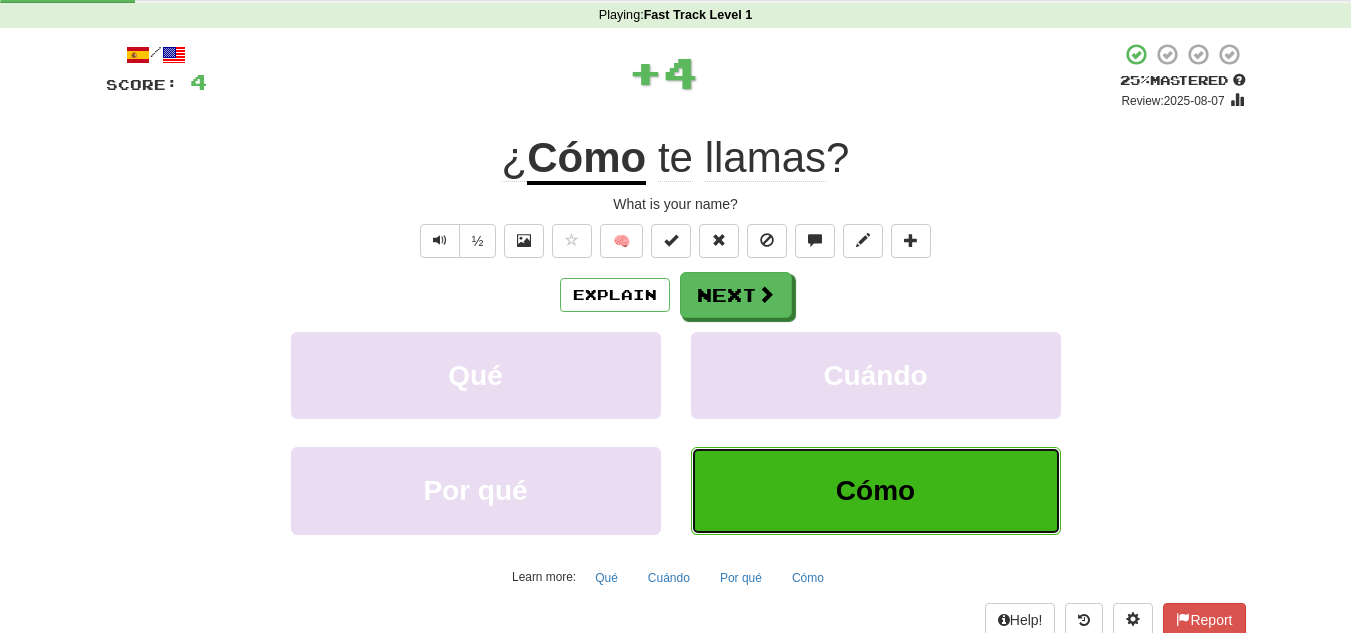 scroll, scrollTop: 81, scrollLeft: 0, axis: vertical 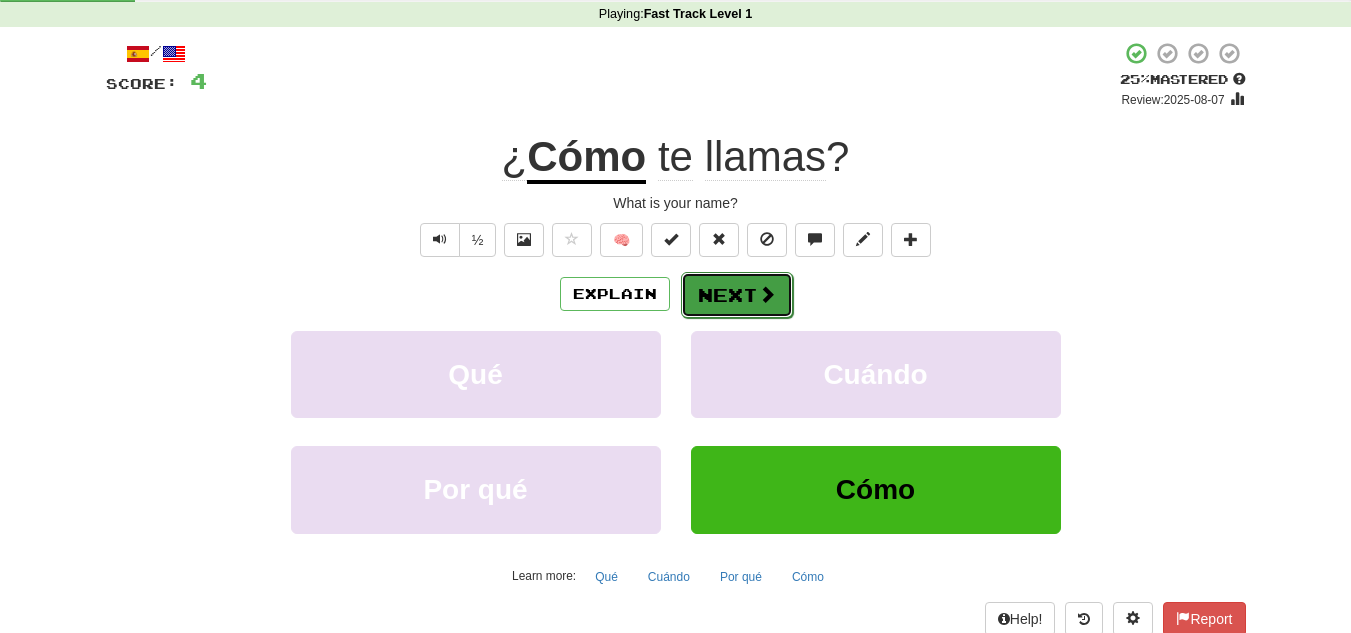click on "Next" at bounding box center [737, 295] 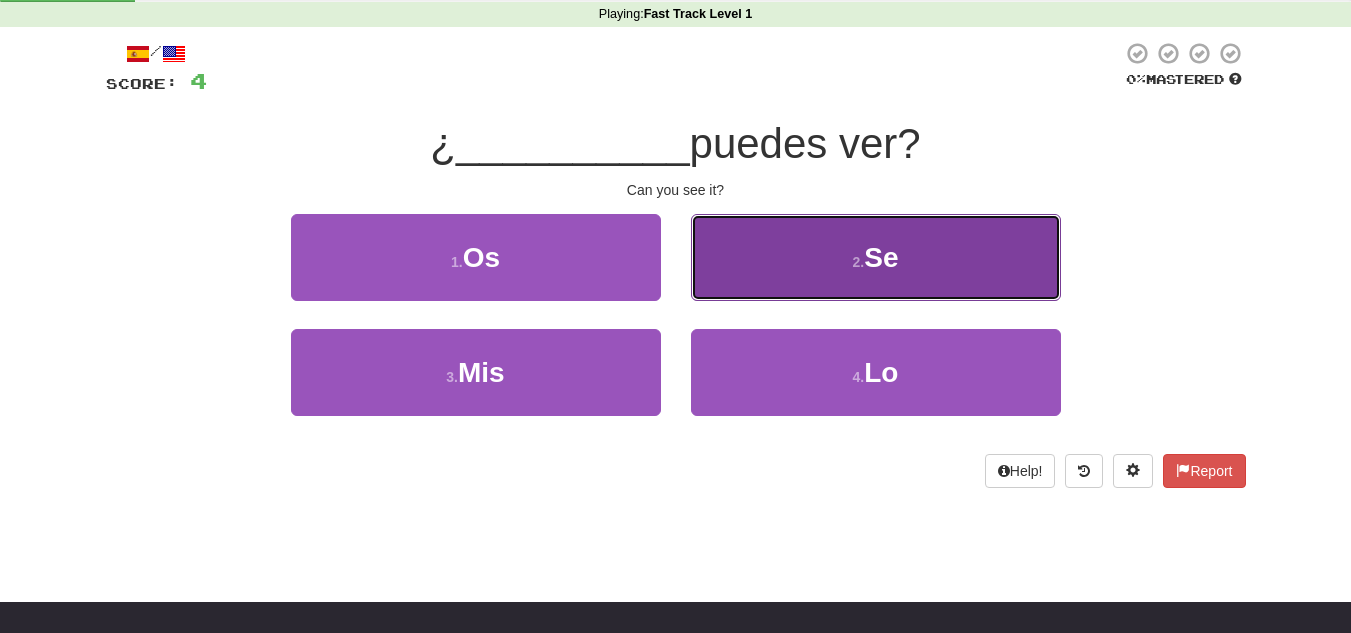 click on "2 .  Se" at bounding box center (876, 257) 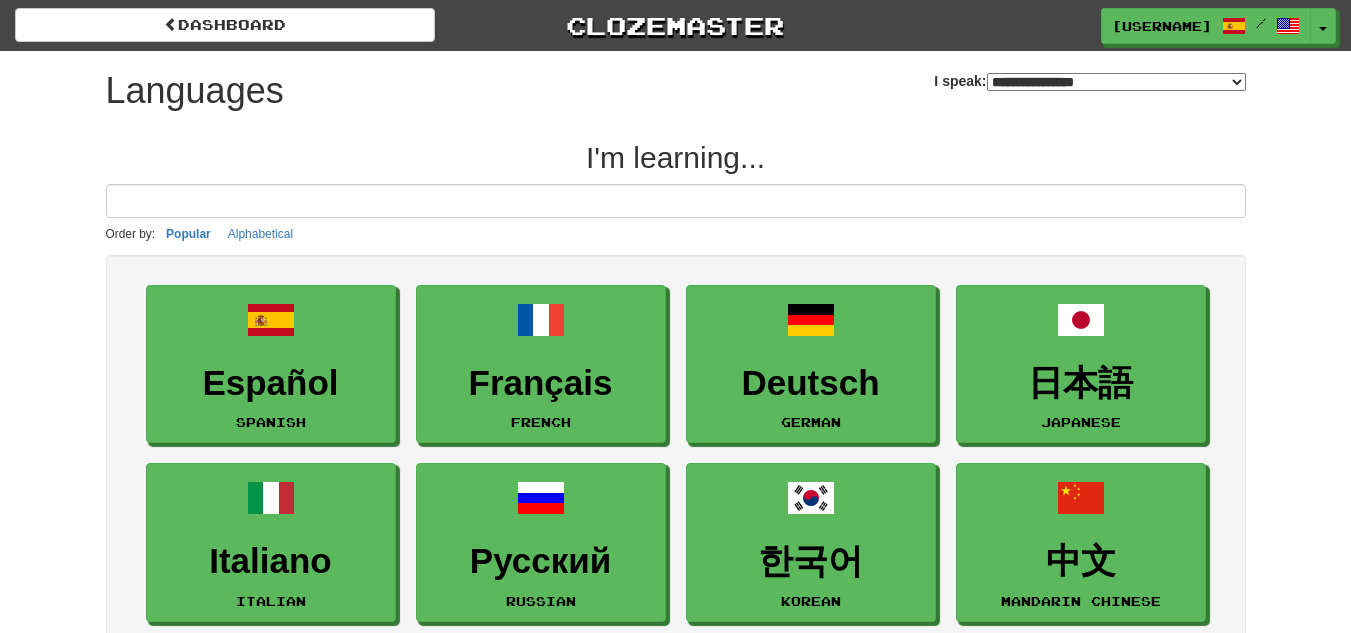 select on "*******" 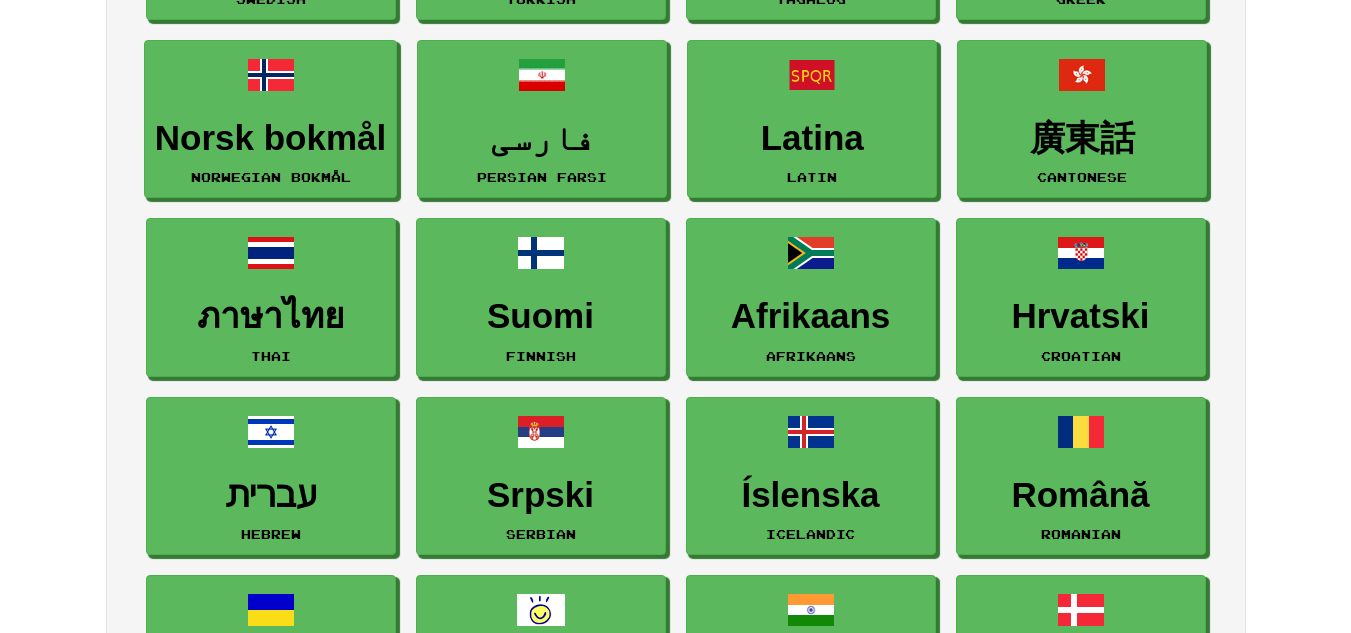 scroll, scrollTop: 960, scrollLeft: 0, axis: vertical 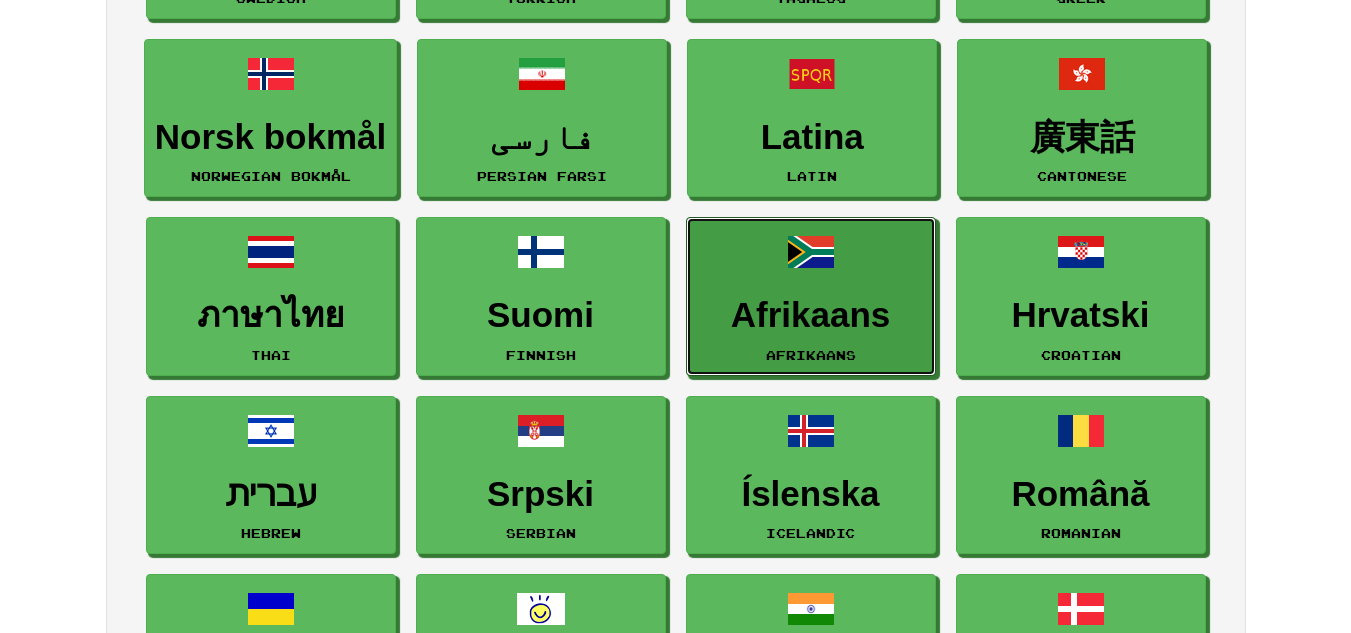 click on "Afrikaans Afrikaans" at bounding box center [811, 296] 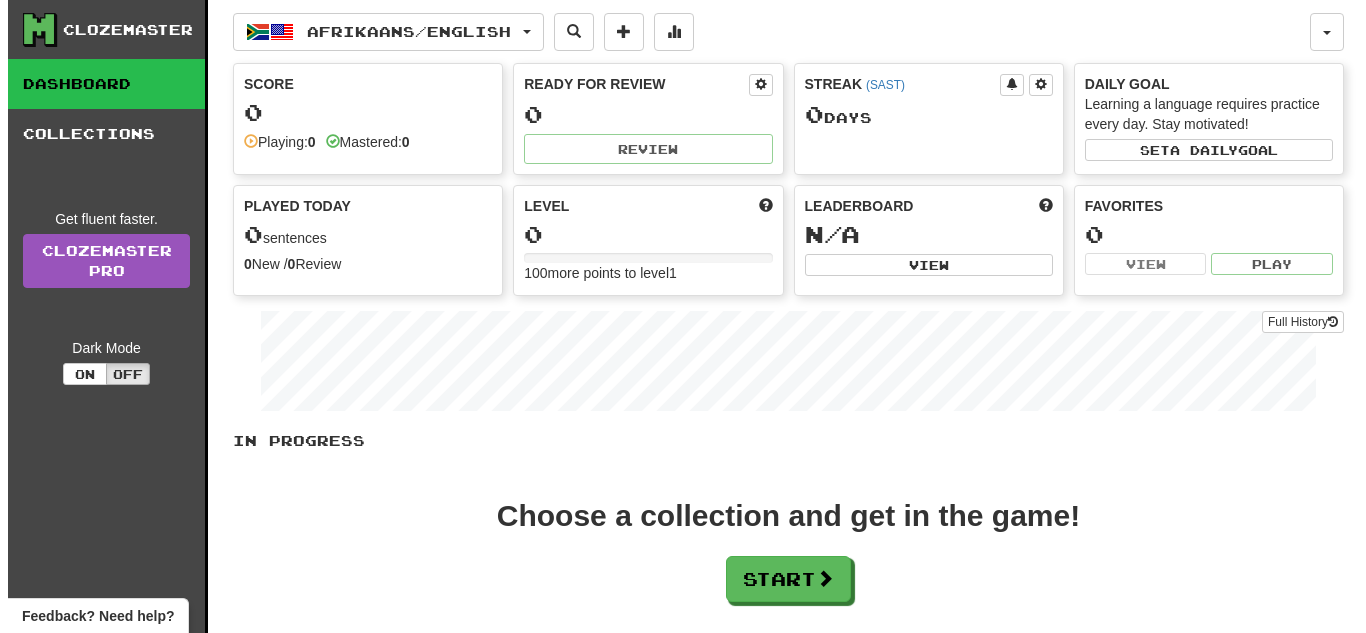 scroll, scrollTop: 0, scrollLeft: 0, axis: both 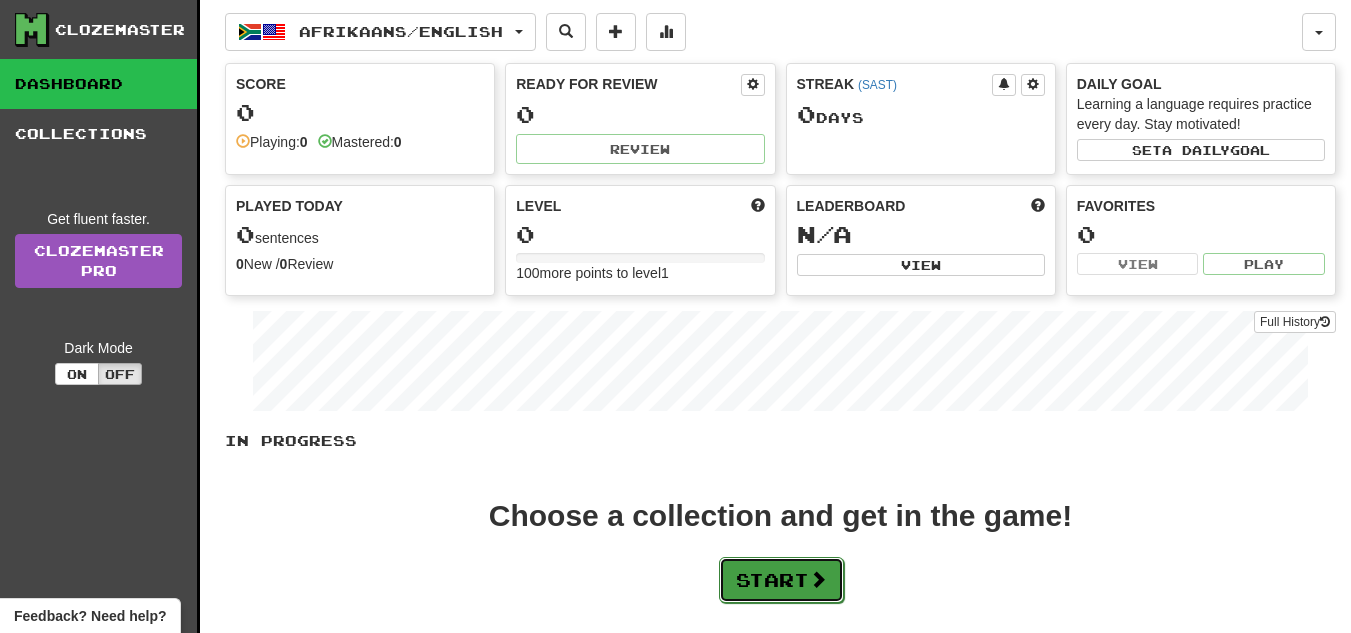 click on "Start" at bounding box center (781, 580) 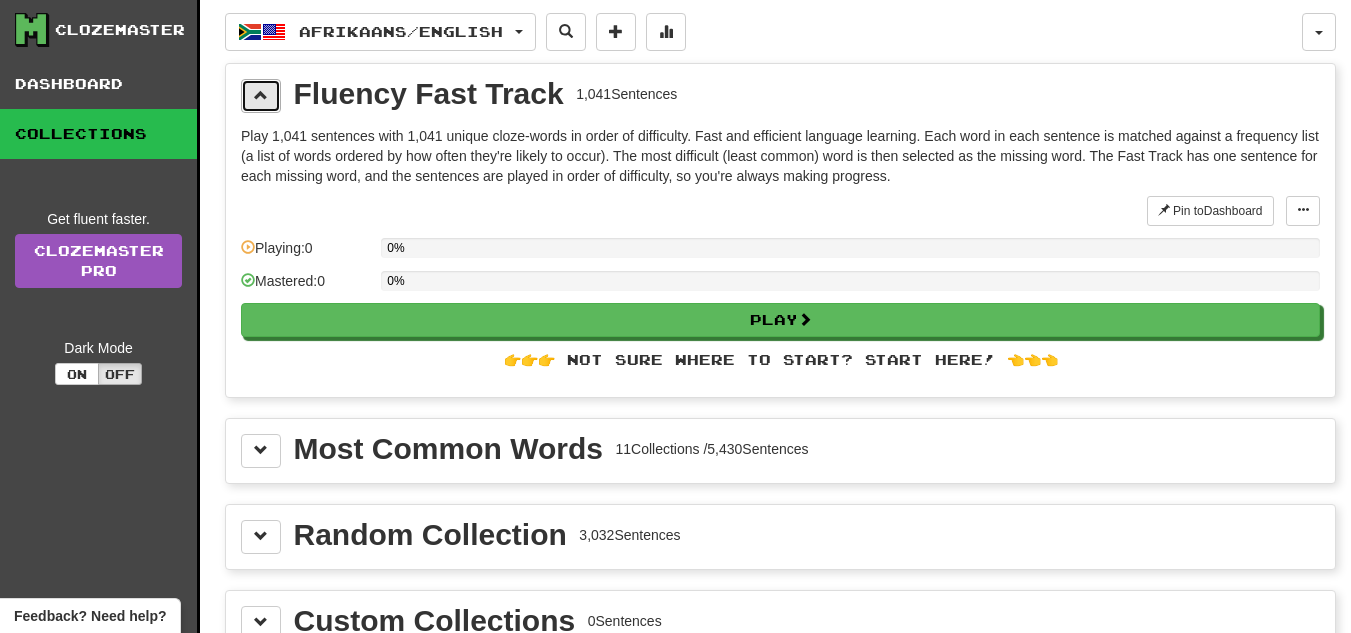 click at bounding box center [261, 96] 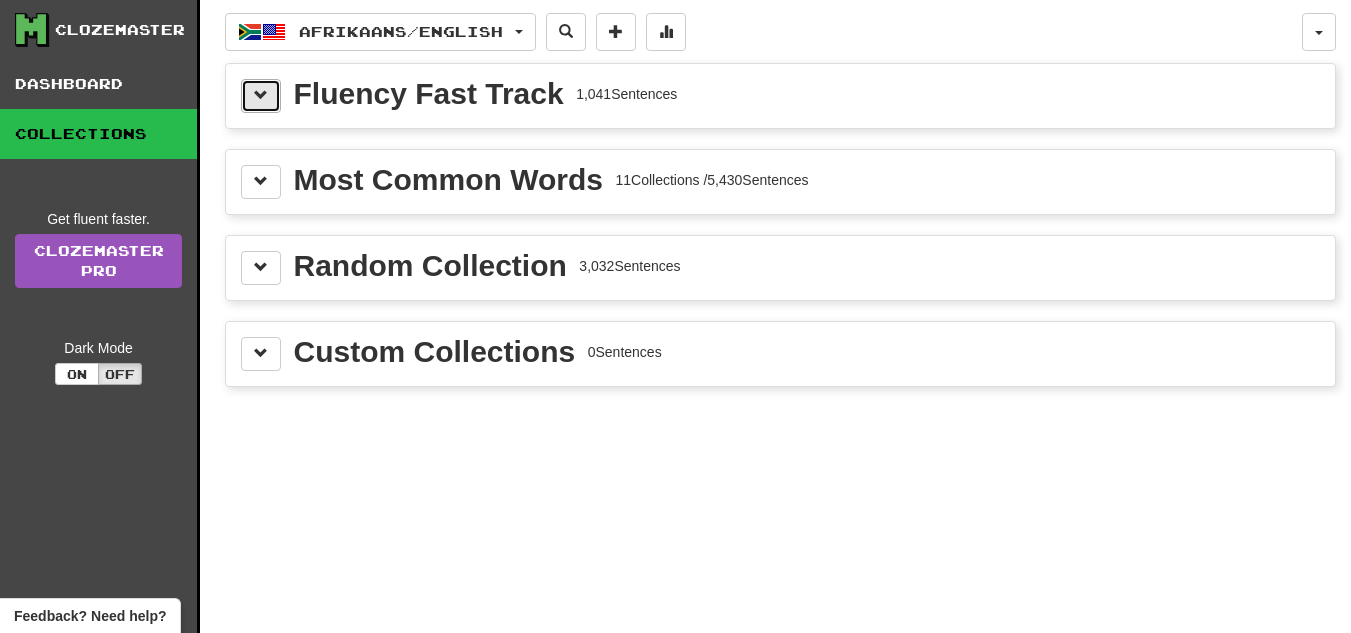 click at bounding box center (261, 96) 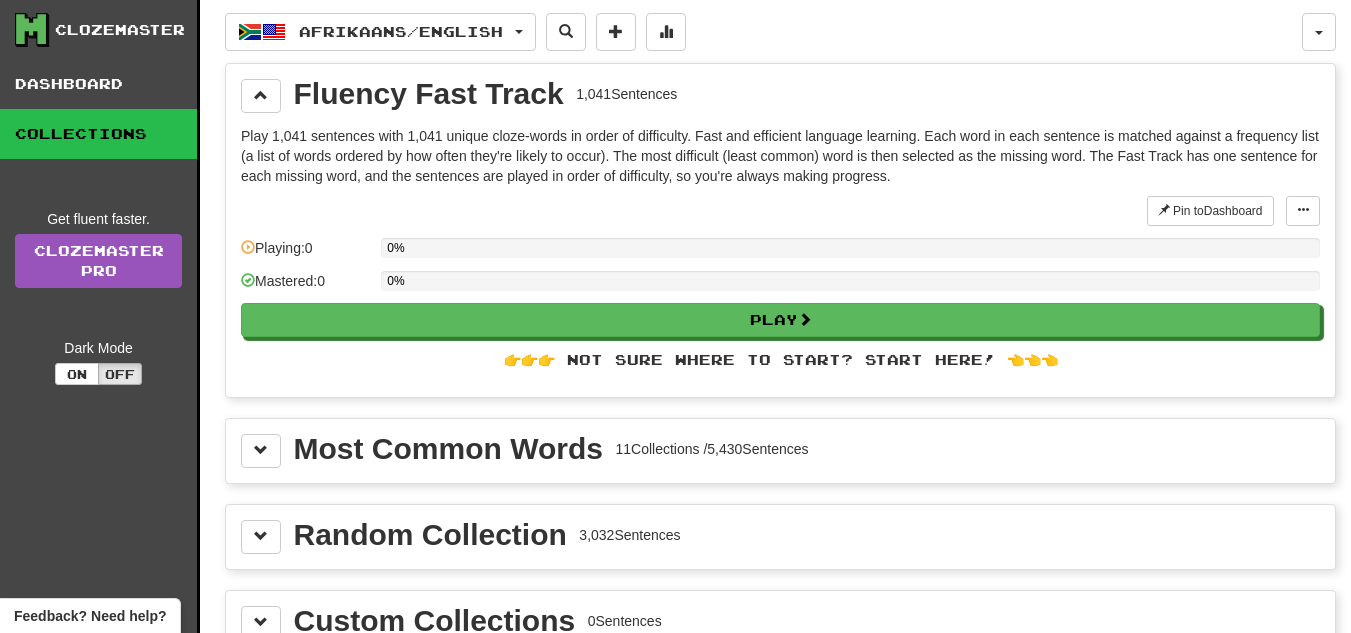 click on "Pin to  Dashboard   Pin to  Dashboard Manage Sentences  Playing:  0 0%  Mastered:  0 0% Play  👉👉👉 Not sure where to start? Start here! 👈👈👈" at bounding box center (780, 289) 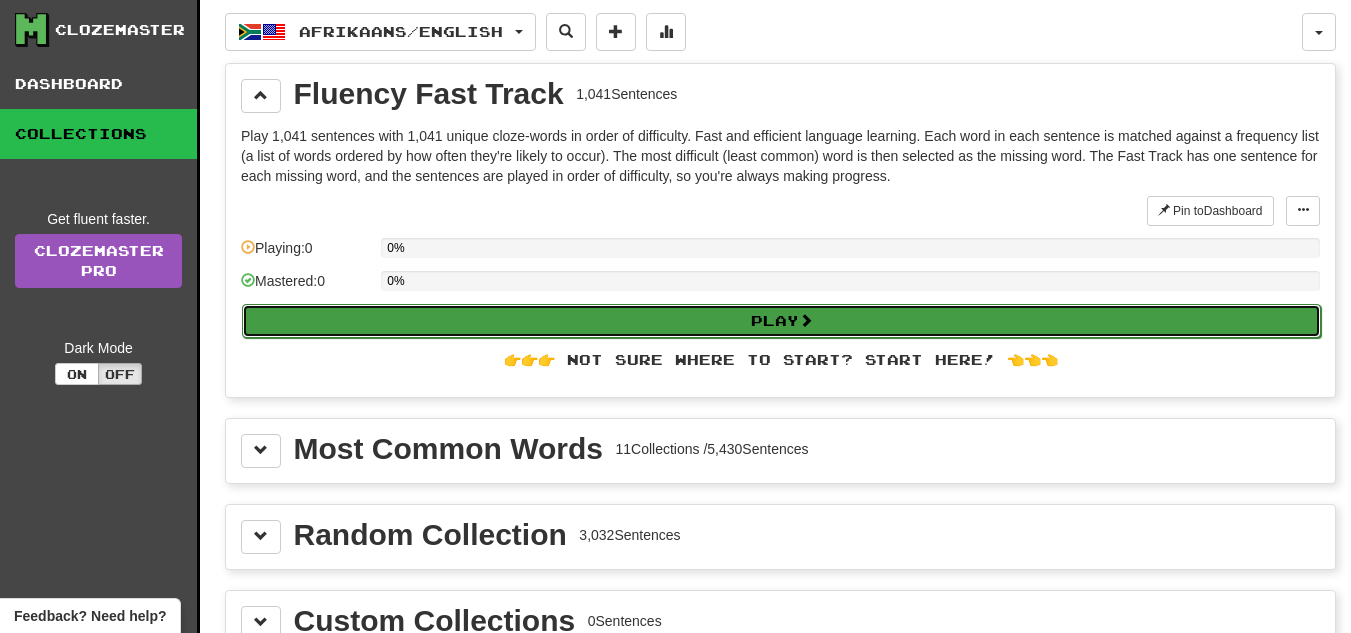 click on "Play" at bounding box center (781, 321) 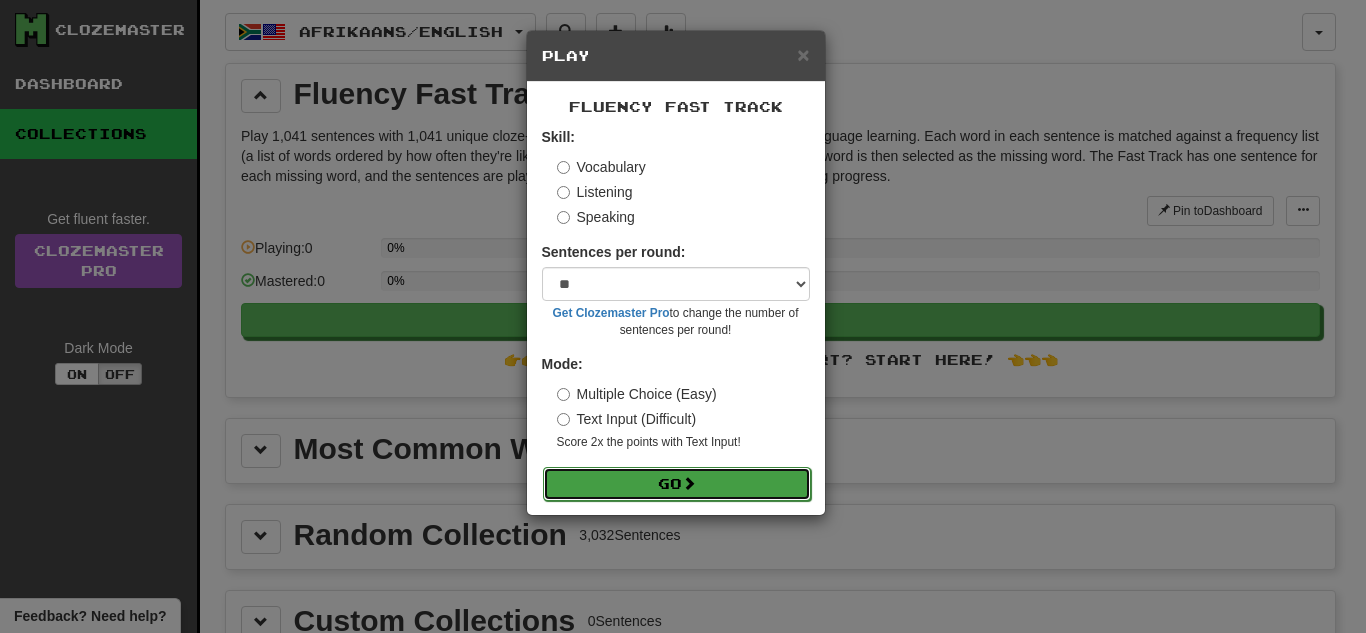 click on "Go" at bounding box center [677, 484] 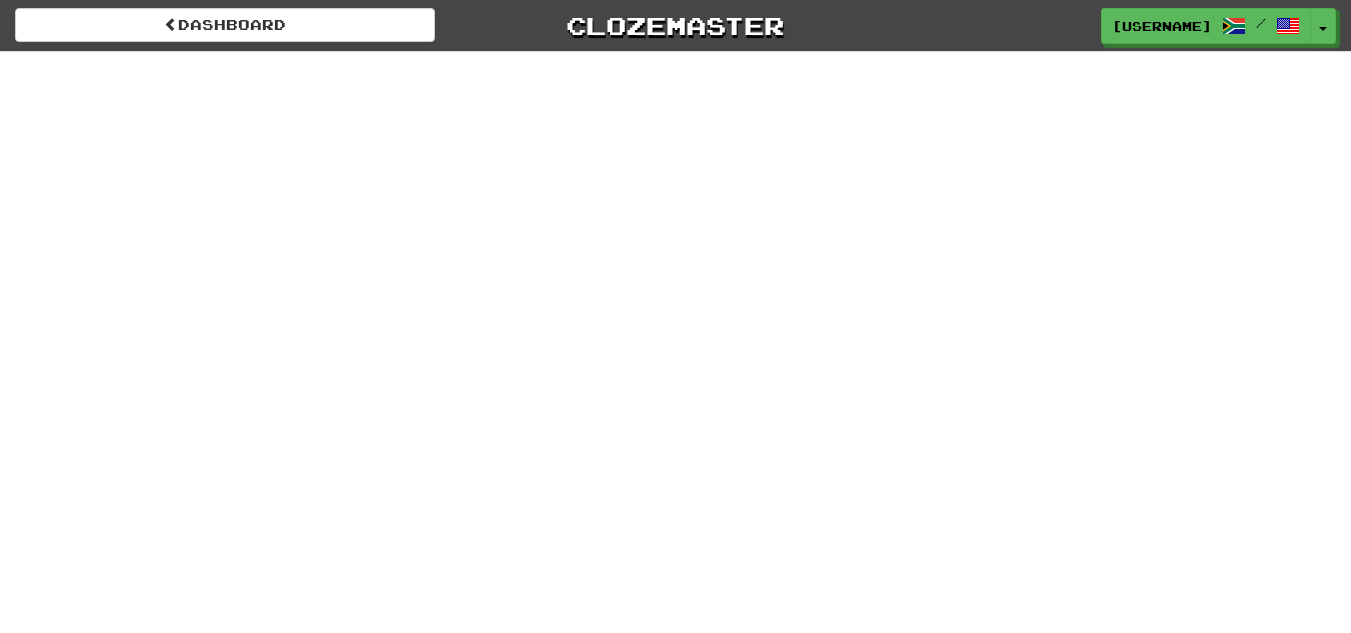 scroll, scrollTop: 0, scrollLeft: 0, axis: both 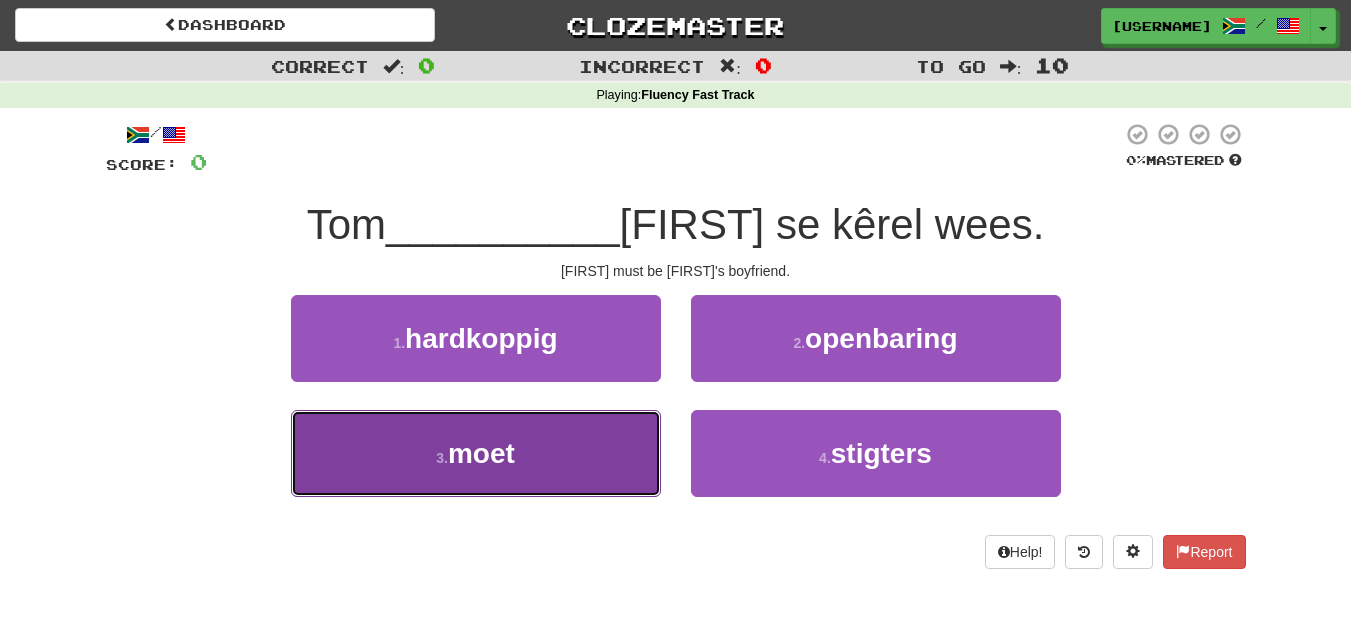 click on "3 .  moet" at bounding box center (476, 453) 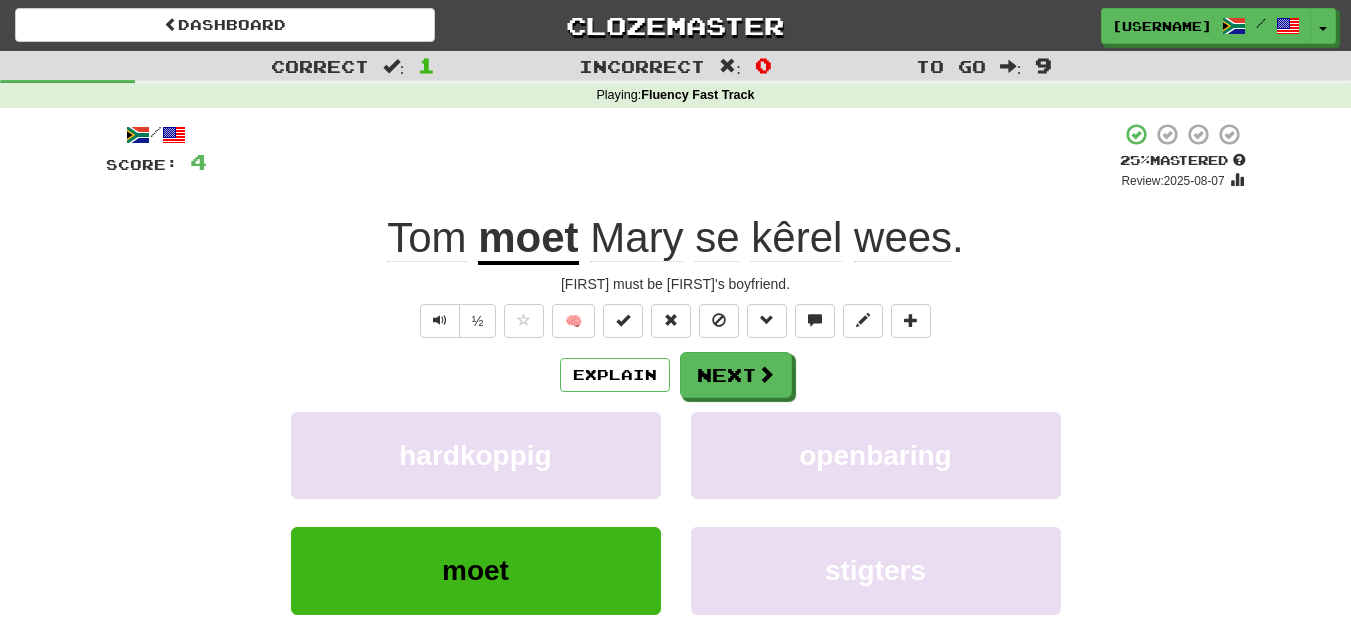 click on "kêrel" at bounding box center (796, 238) 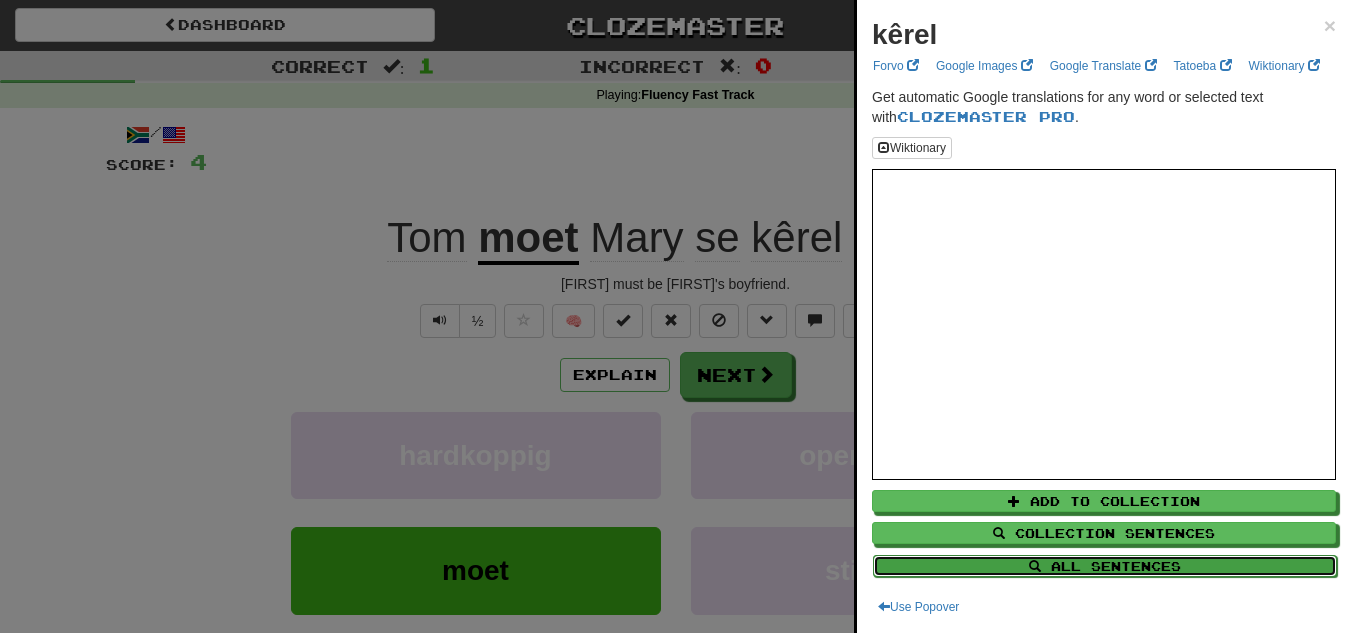 click on "All Sentences" at bounding box center [1105, 566] 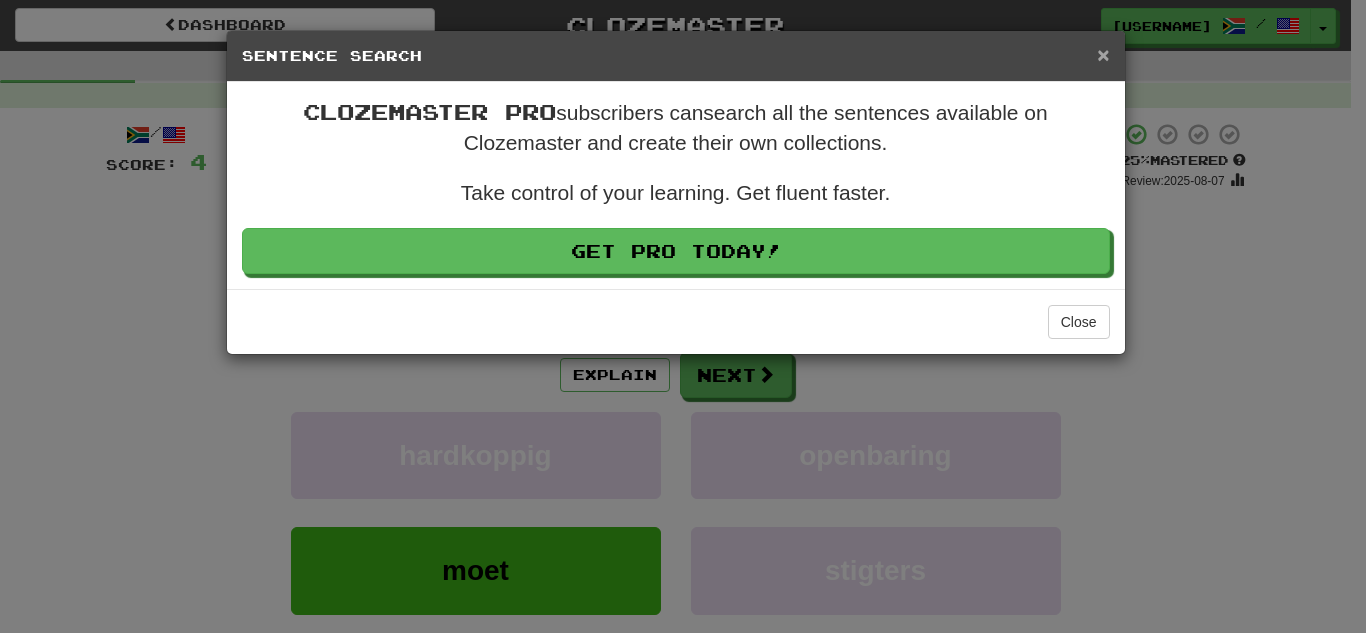 click on "×" at bounding box center [1103, 54] 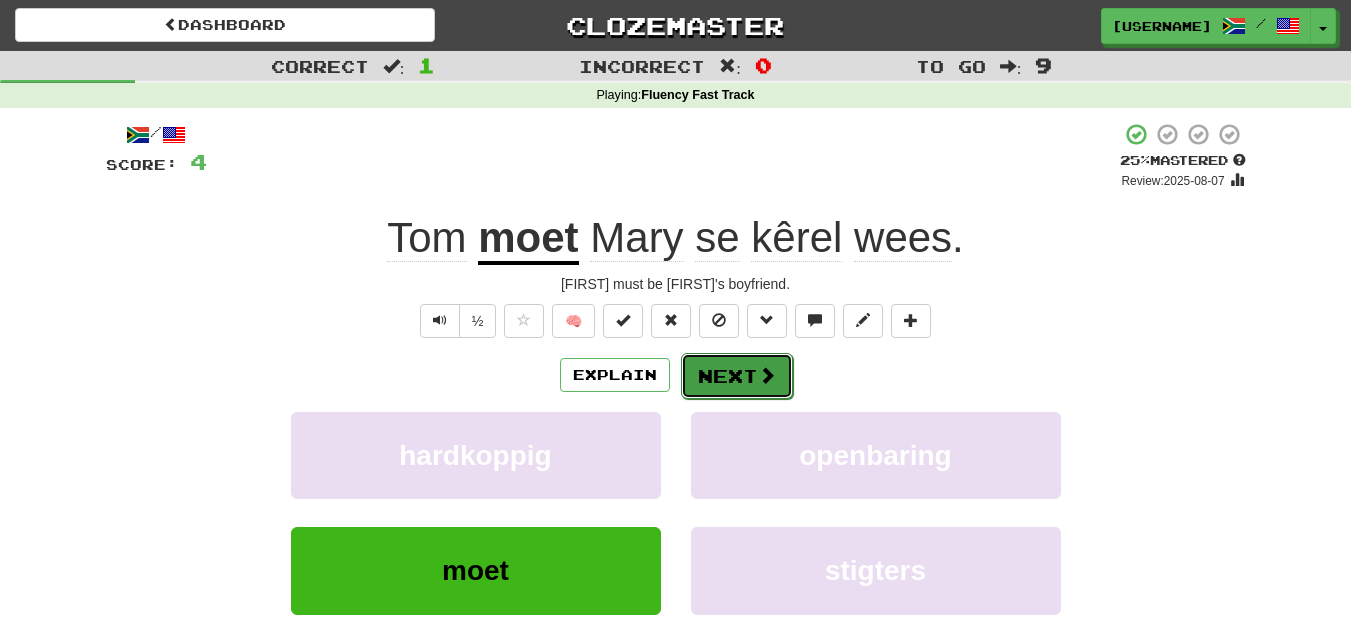 click on "Next" at bounding box center [737, 376] 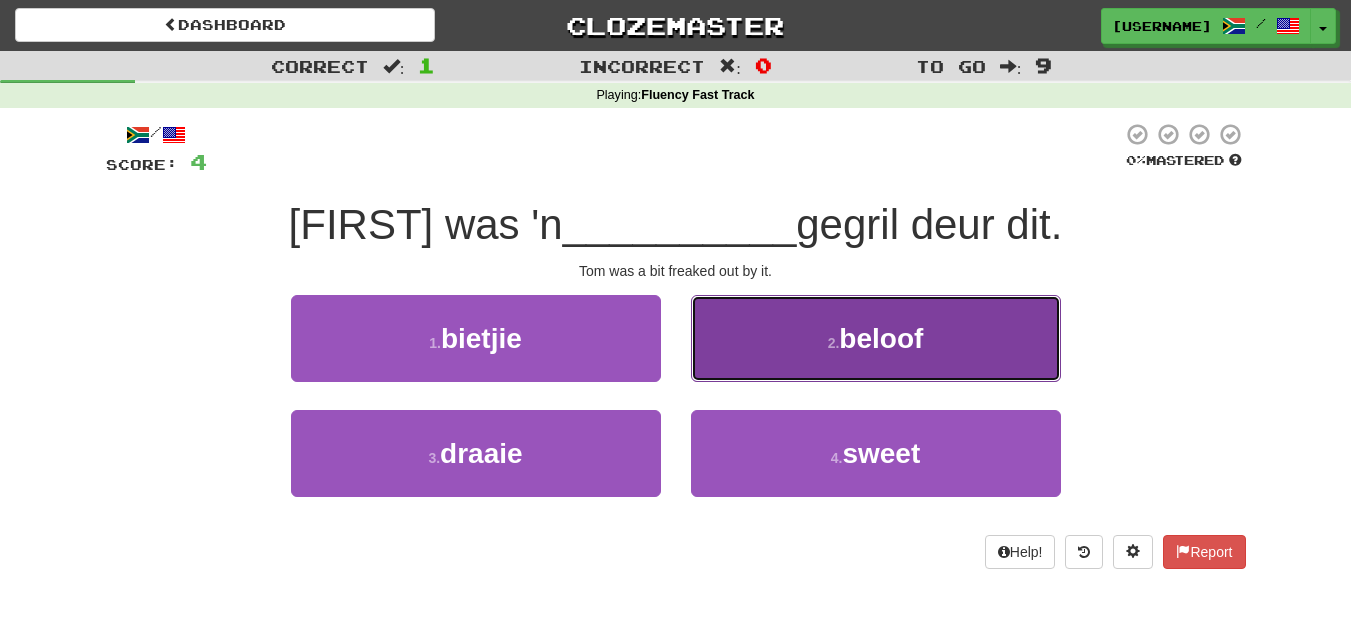 click on "beloof" at bounding box center (881, 338) 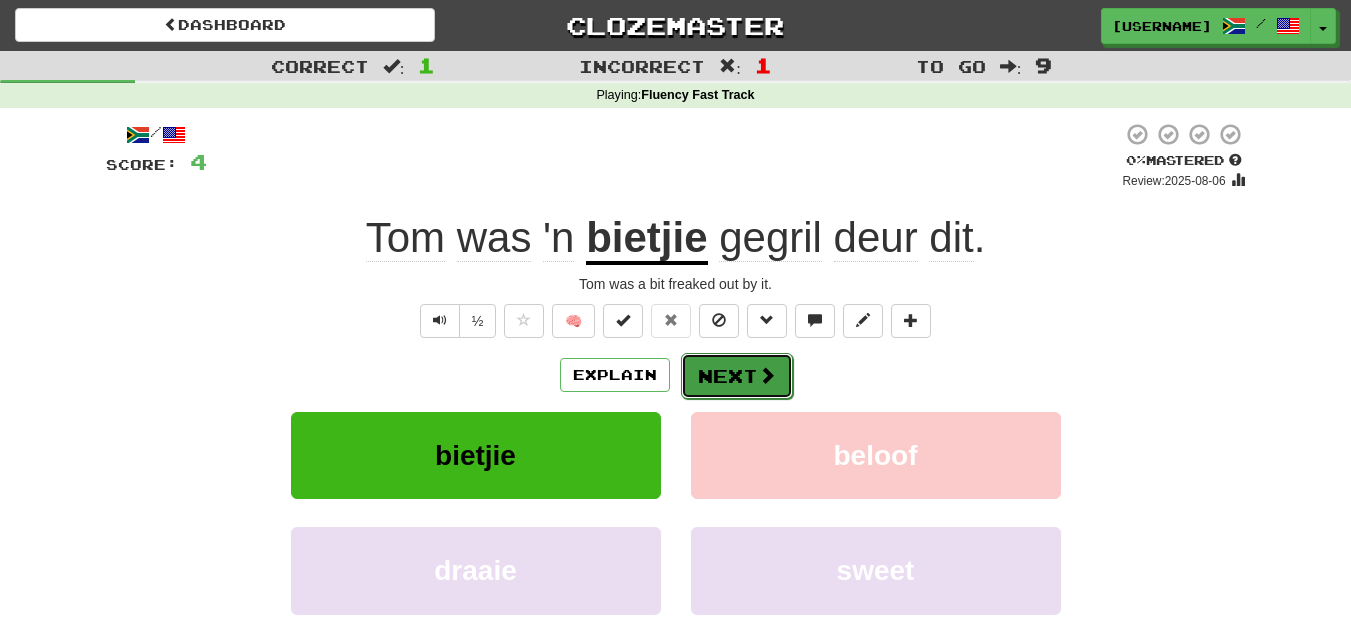 click on "Next" at bounding box center [737, 376] 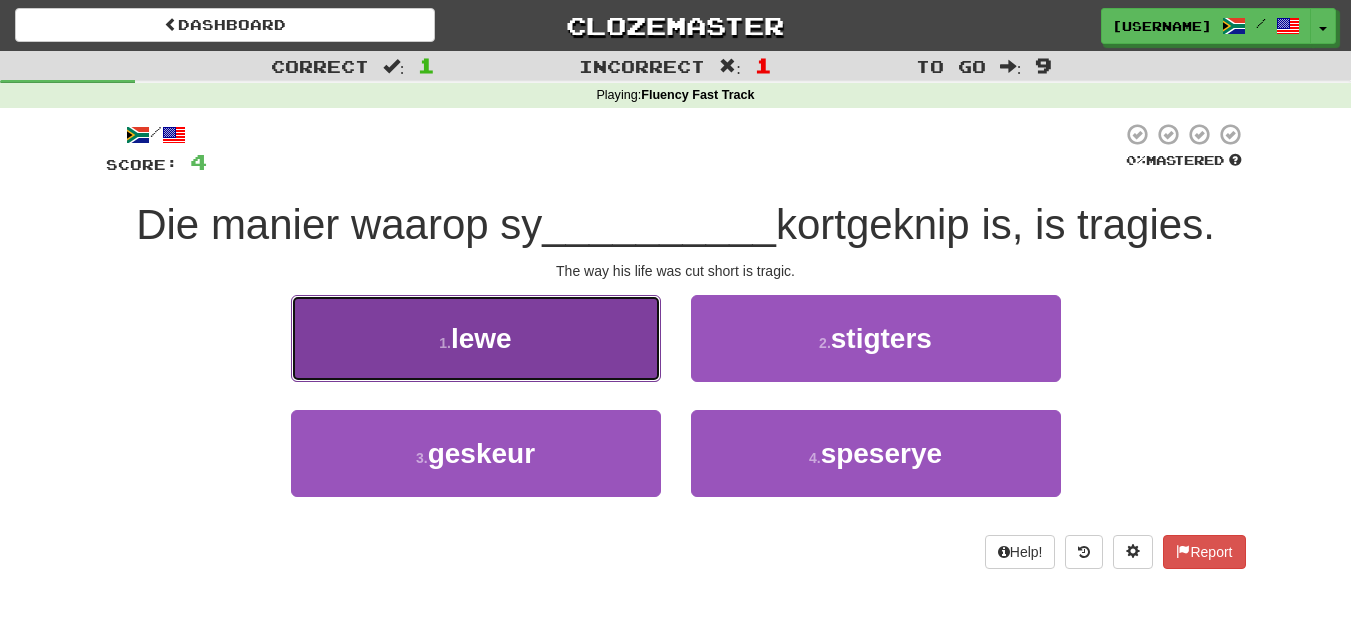 click on "1 .  lewe" at bounding box center (476, 338) 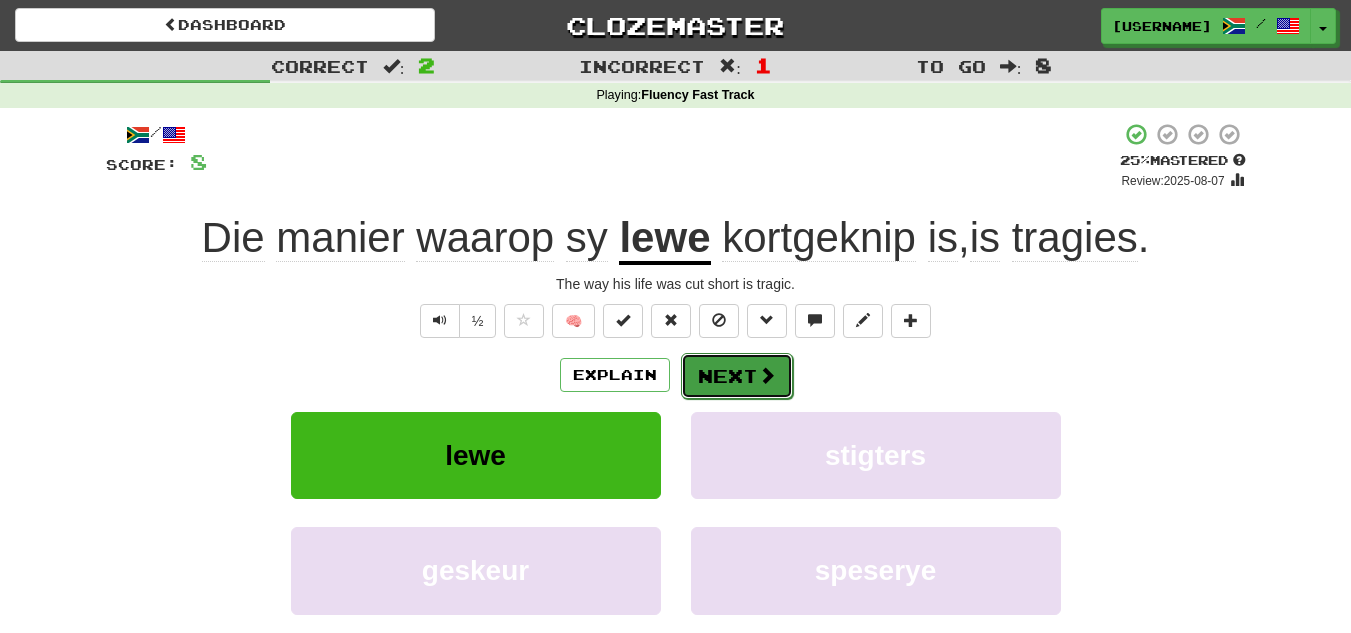 click on "Next" at bounding box center [737, 376] 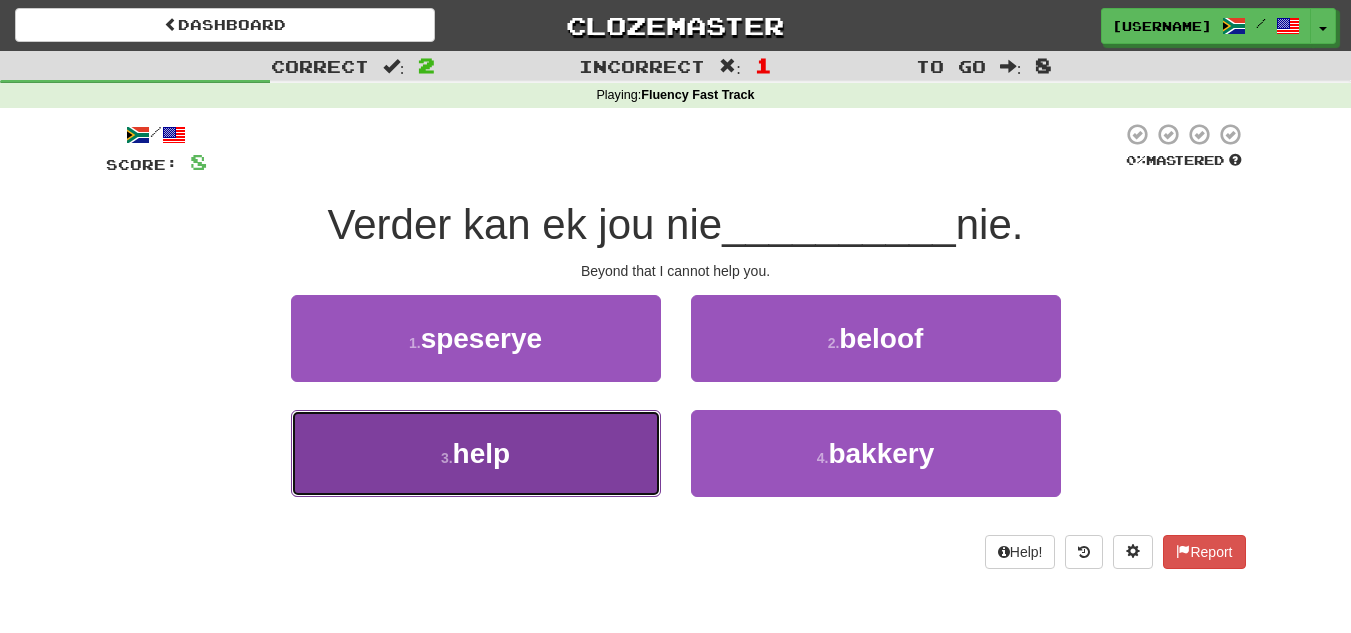click on "3 .  help" at bounding box center [476, 453] 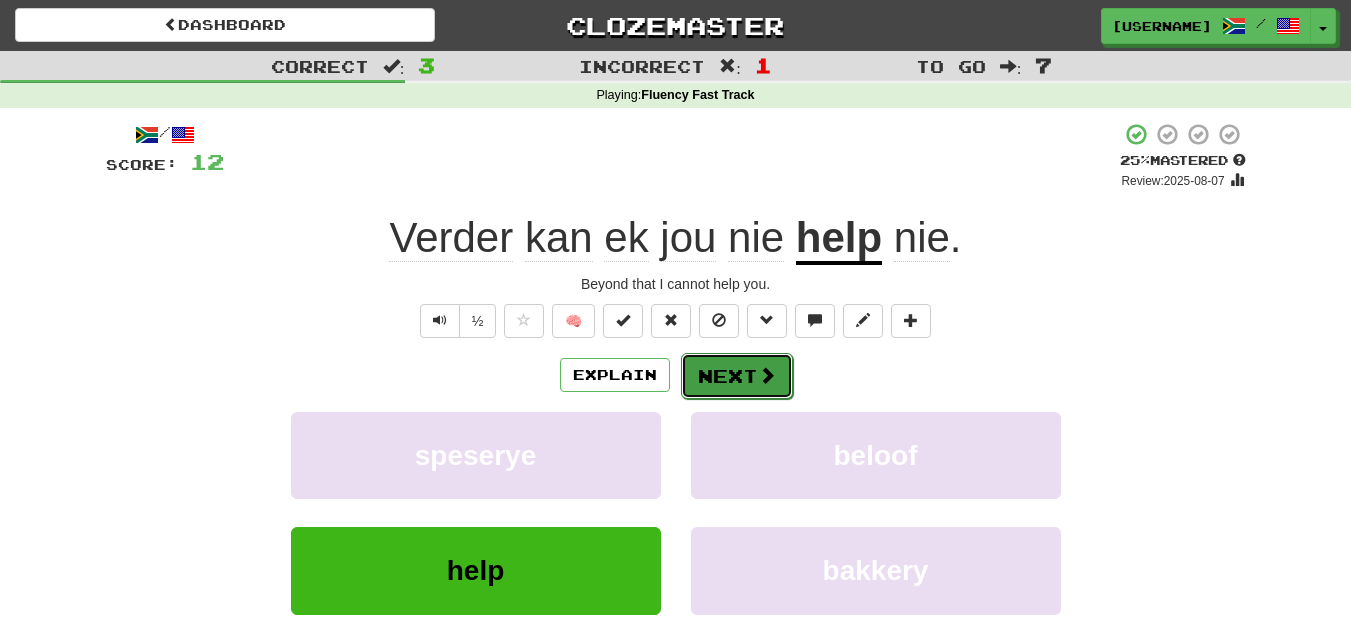 click on "Next" at bounding box center (737, 376) 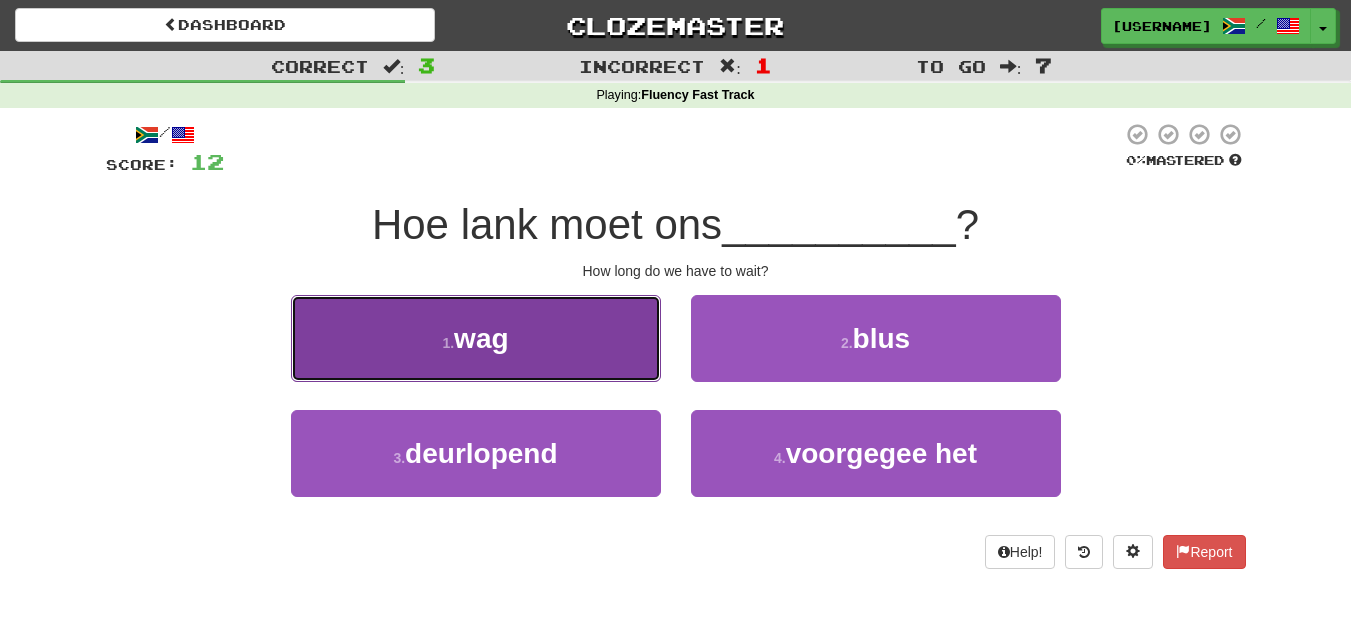 click on "1 .  wag" at bounding box center [476, 338] 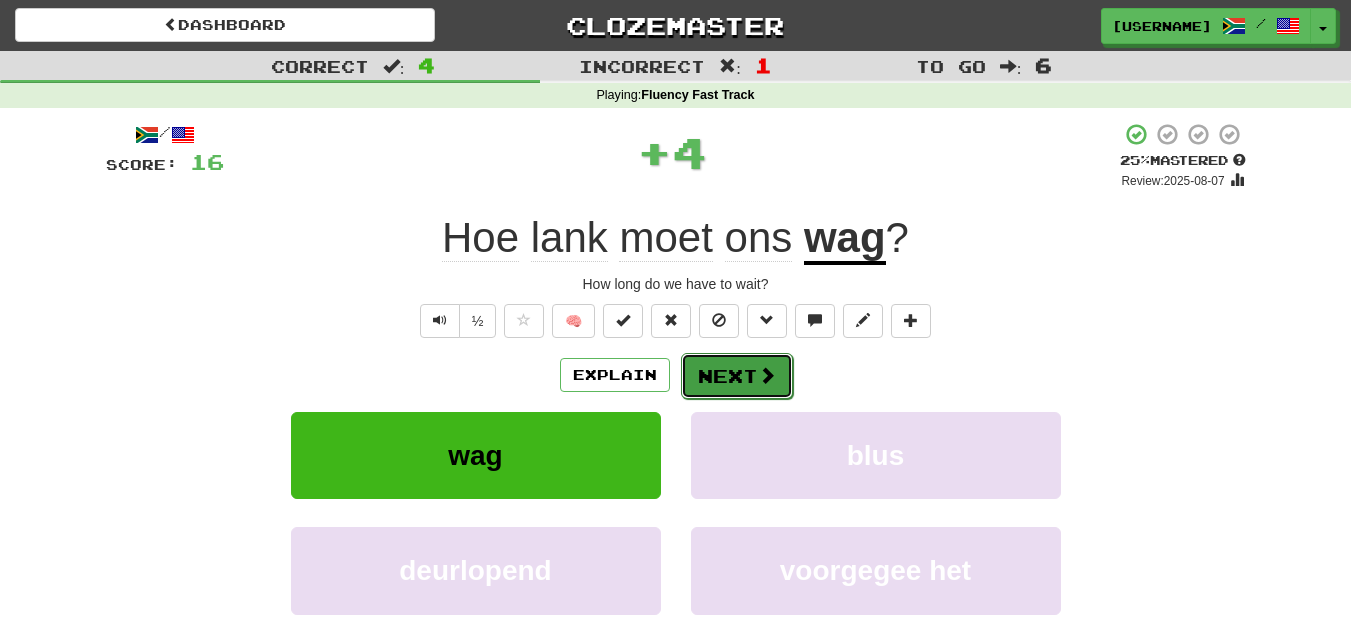 click at bounding box center (767, 375) 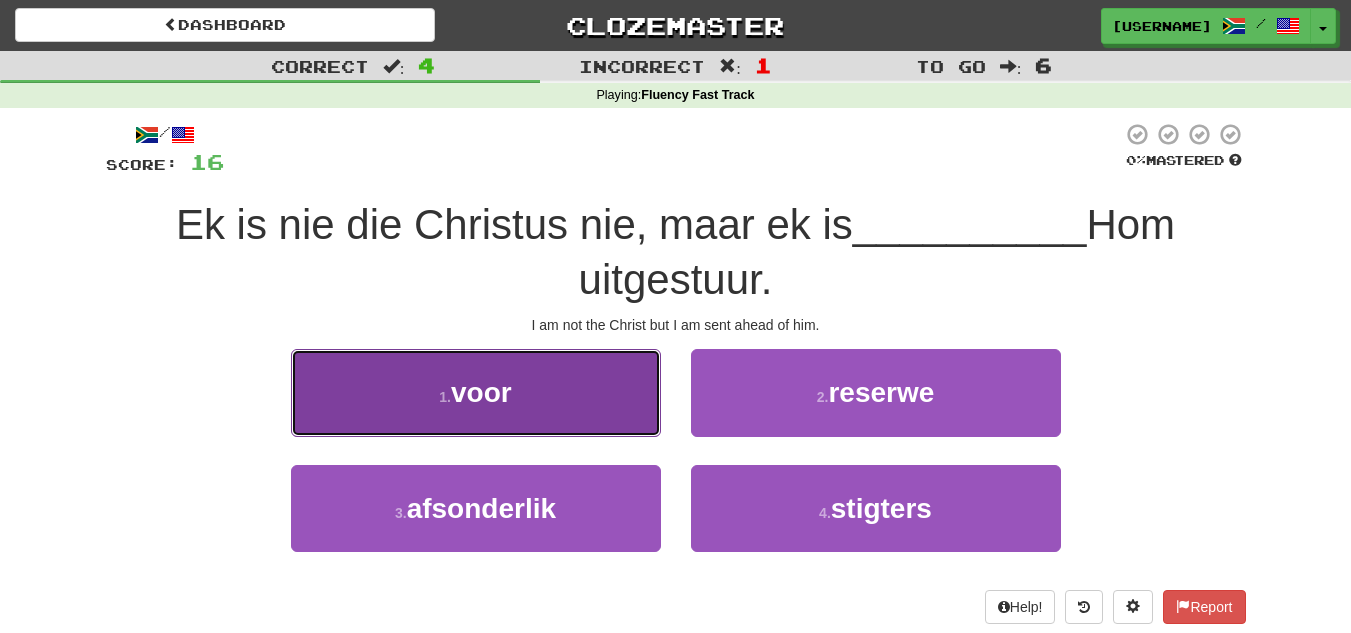 click on "1 .  voor" at bounding box center (476, 392) 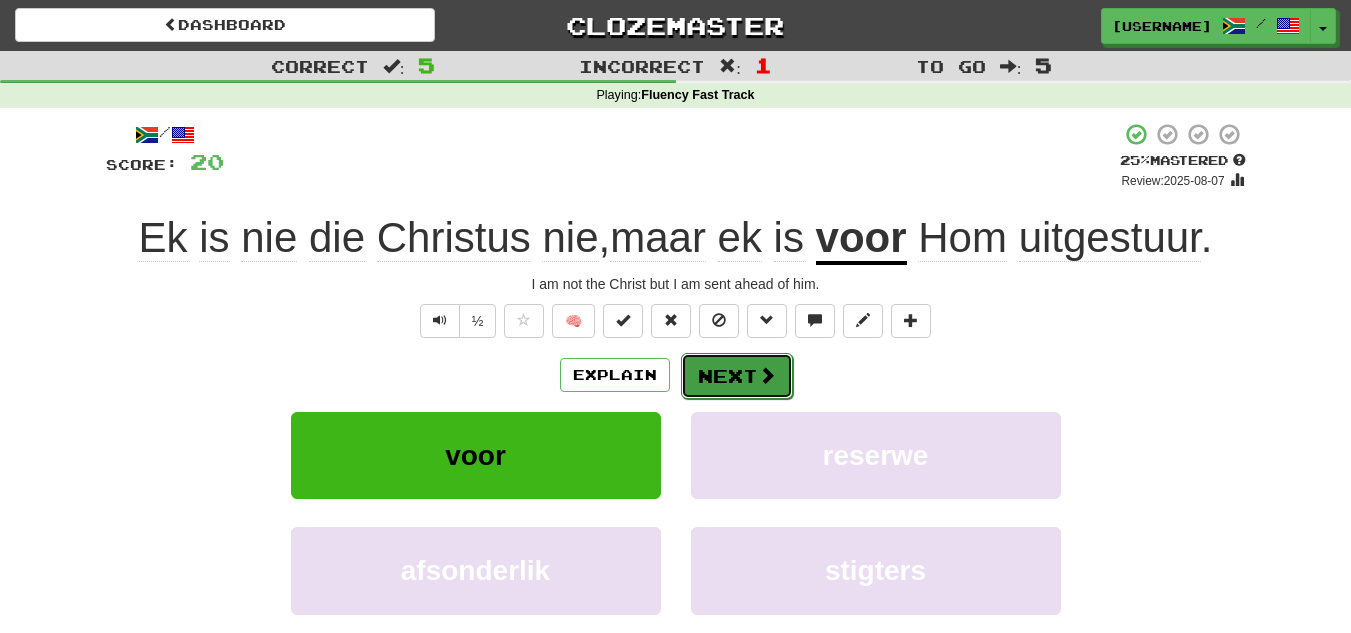 click at bounding box center [767, 375] 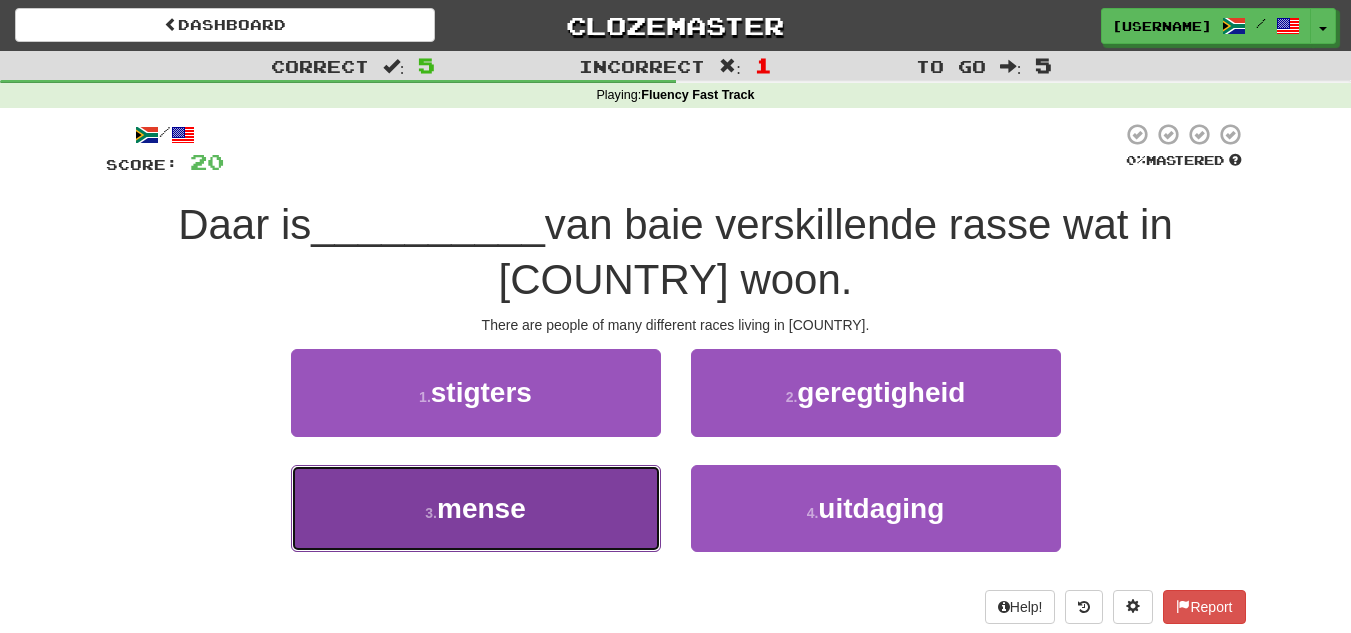 click on "3 .  mense" at bounding box center (476, 508) 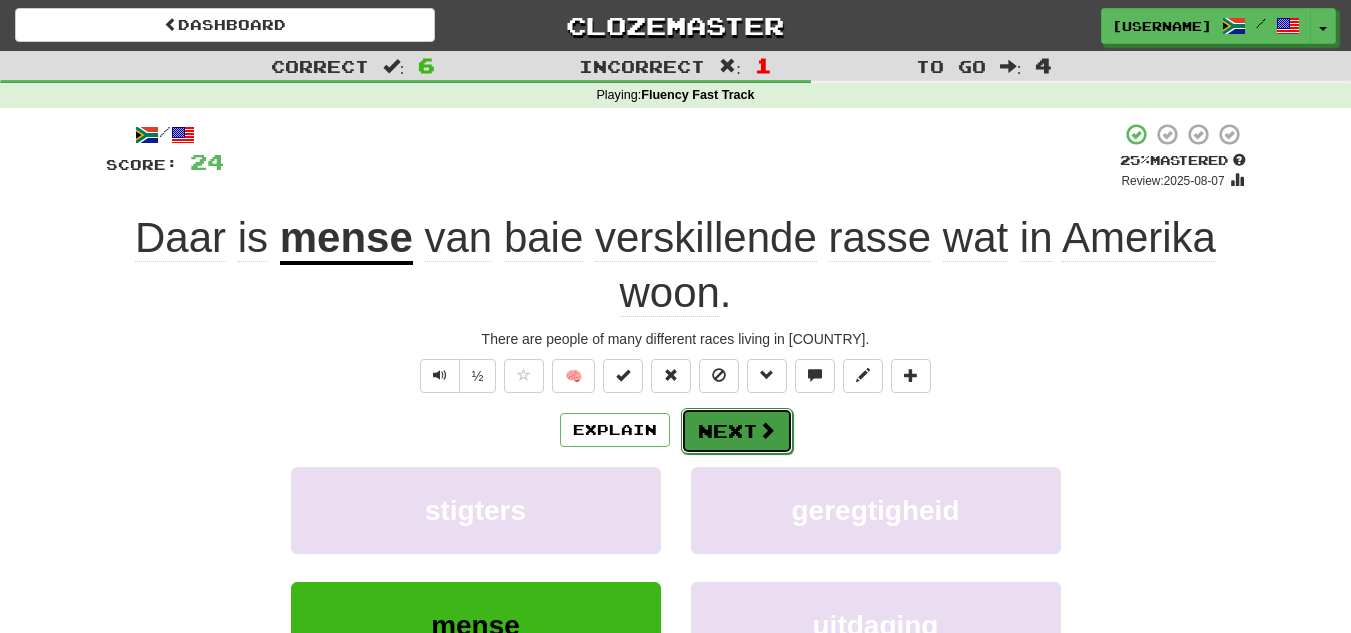 click on "Next" at bounding box center [737, 431] 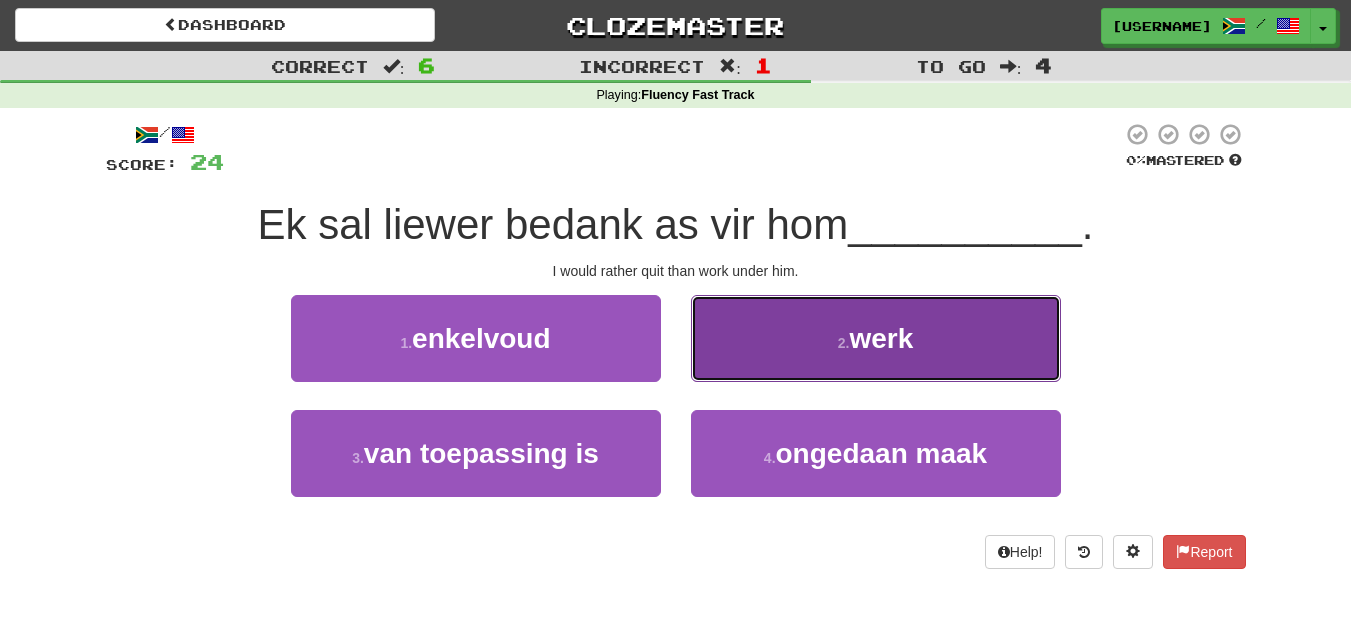 click on "2 .  werk" at bounding box center (876, 338) 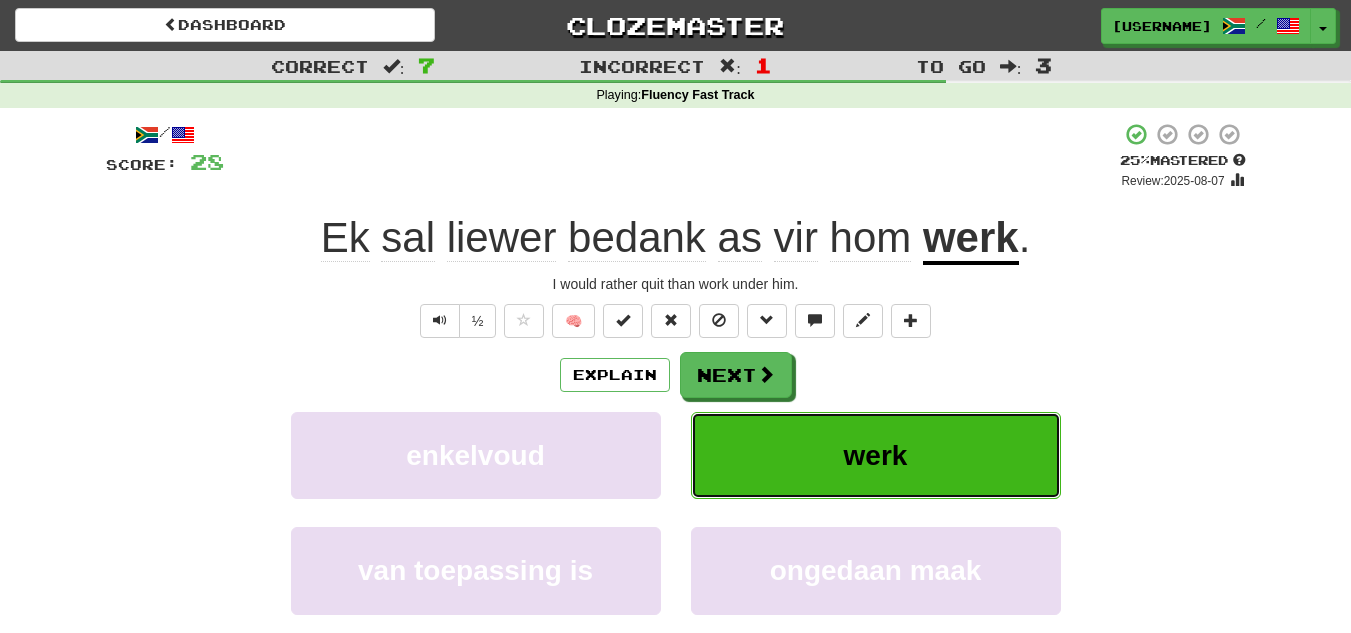 click on "werk" at bounding box center [876, 455] 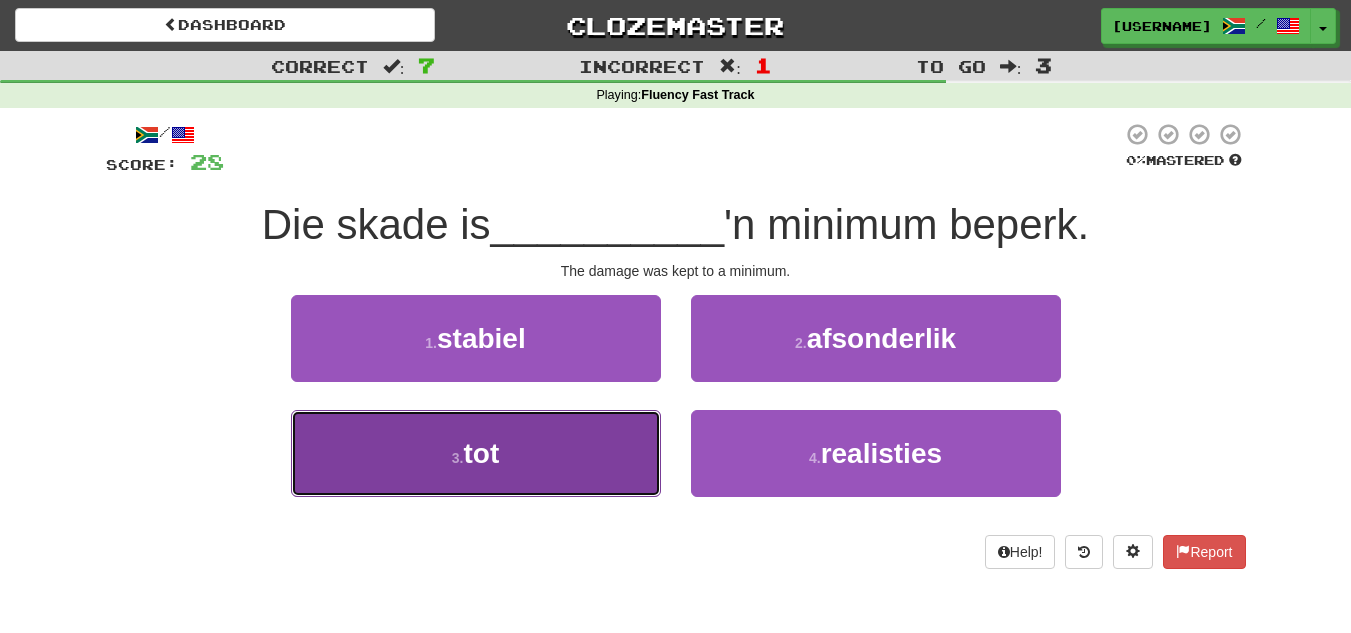 click on "3 .  tot" at bounding box center [476, 453] 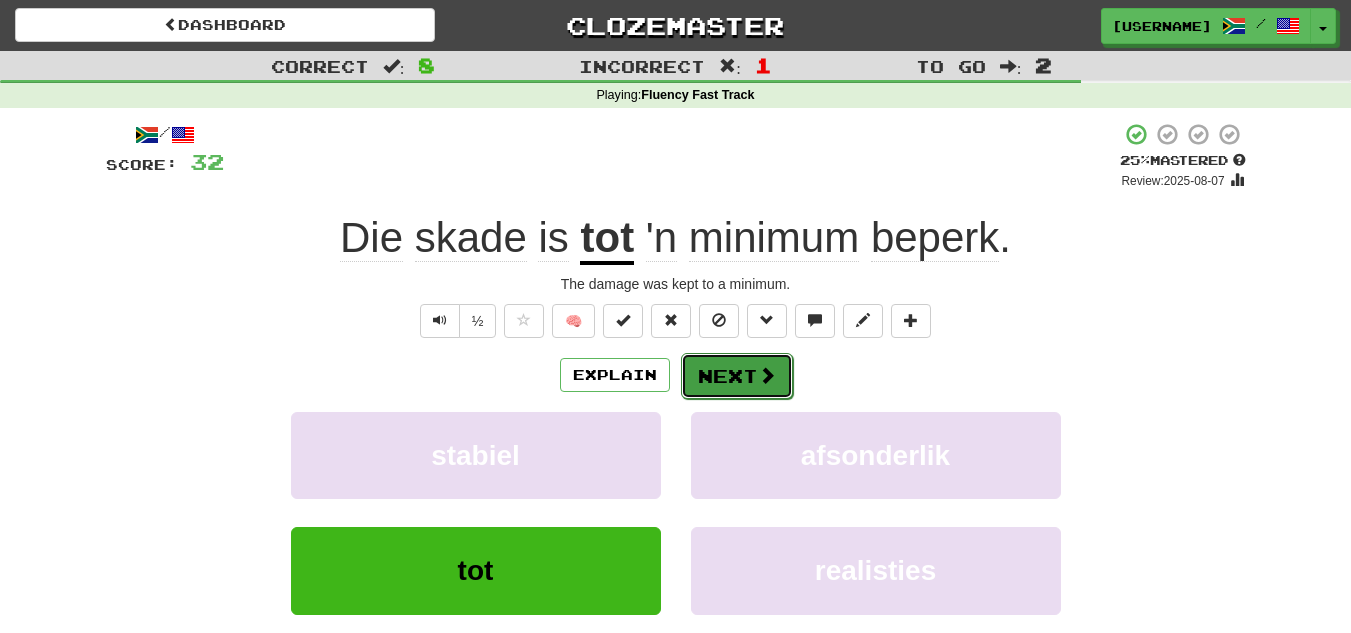 click on "Next" at bounding box center [737, 376] 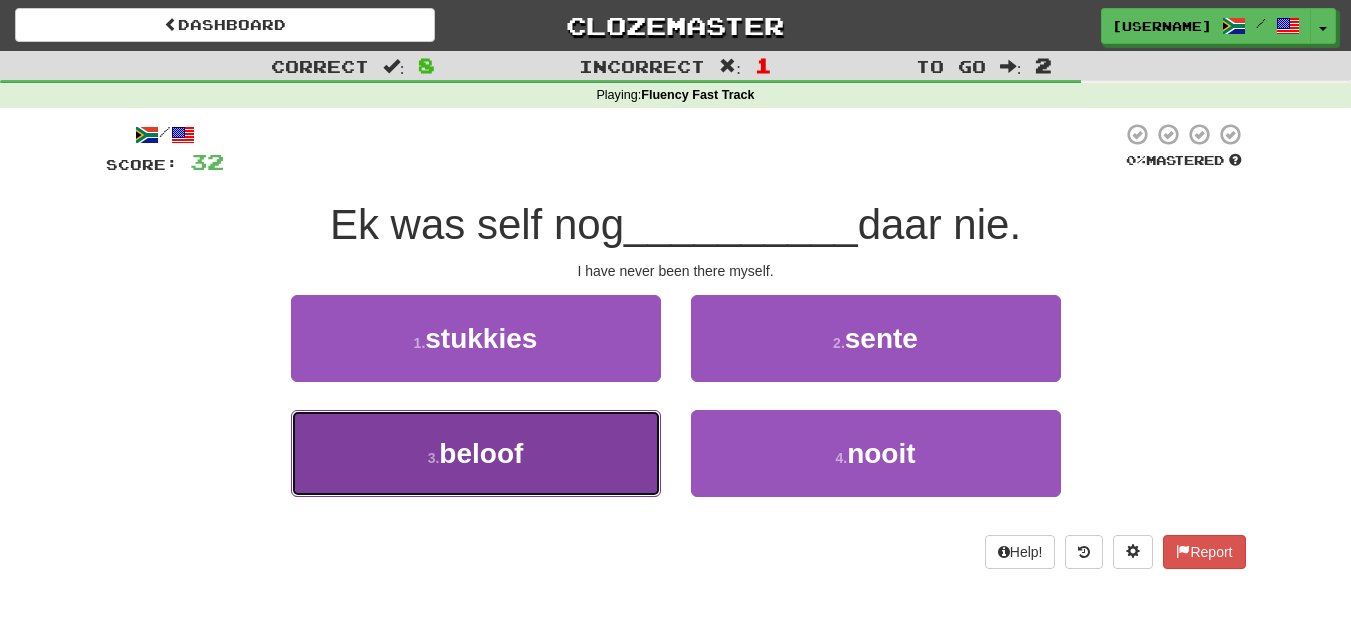 click on "3 .  beloof" at bounding box center (476, 453) 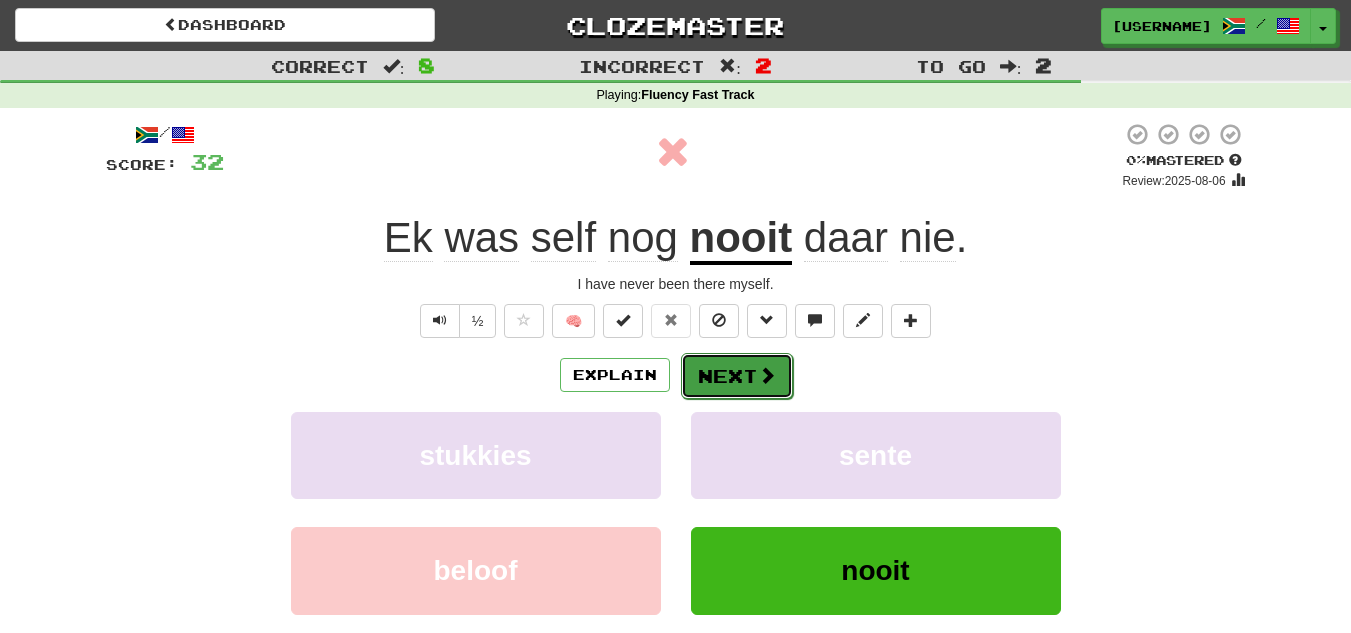 click on "Next" at bounding box center [737, 376] 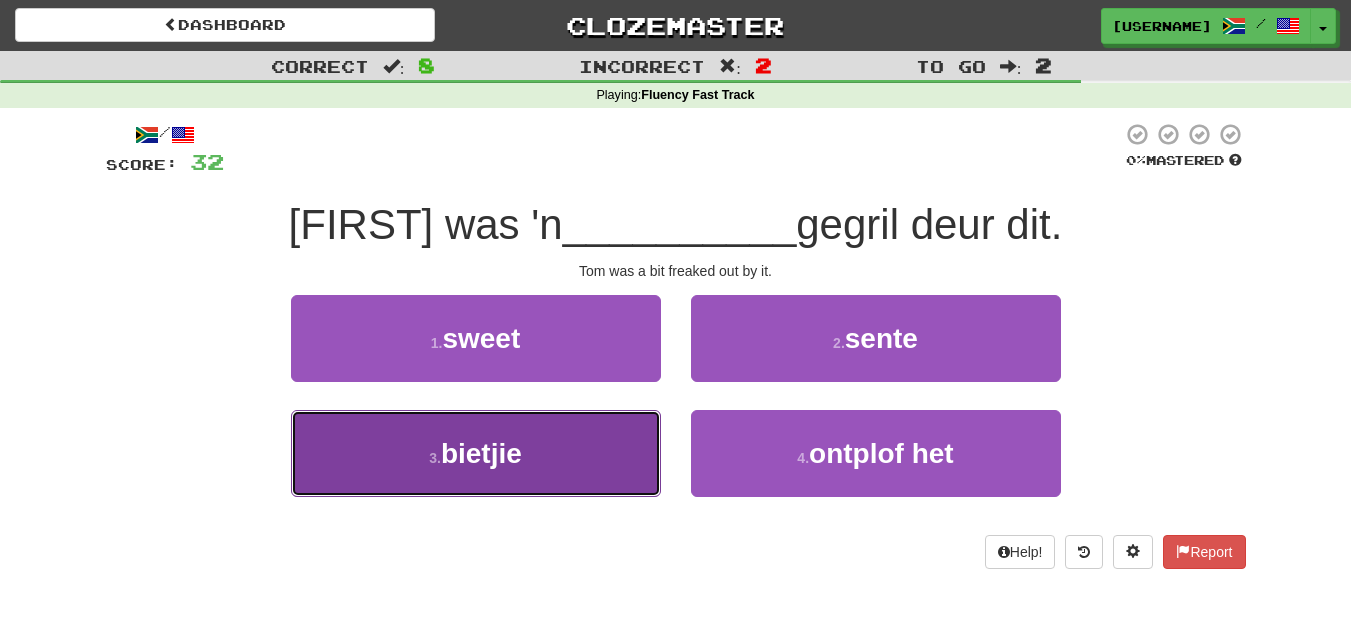 click on "3 .  bietjie" at bounding box center [476, 453] 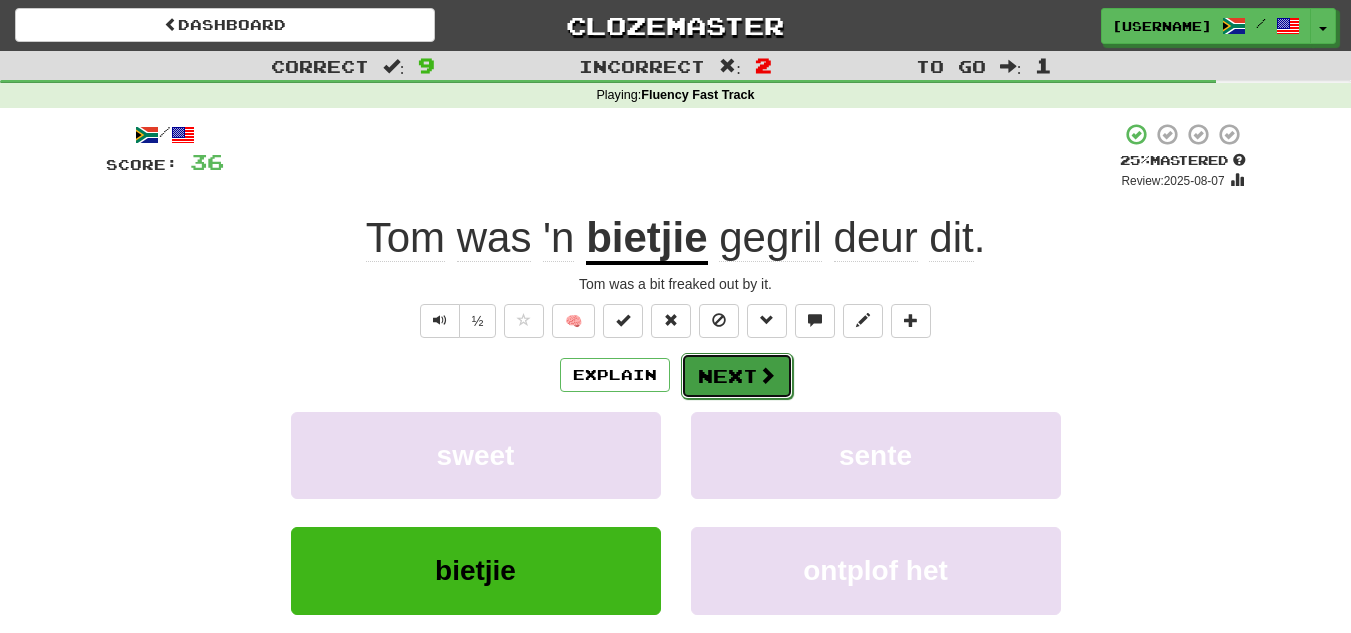 click on "Next" at bounding box center (737, 376) 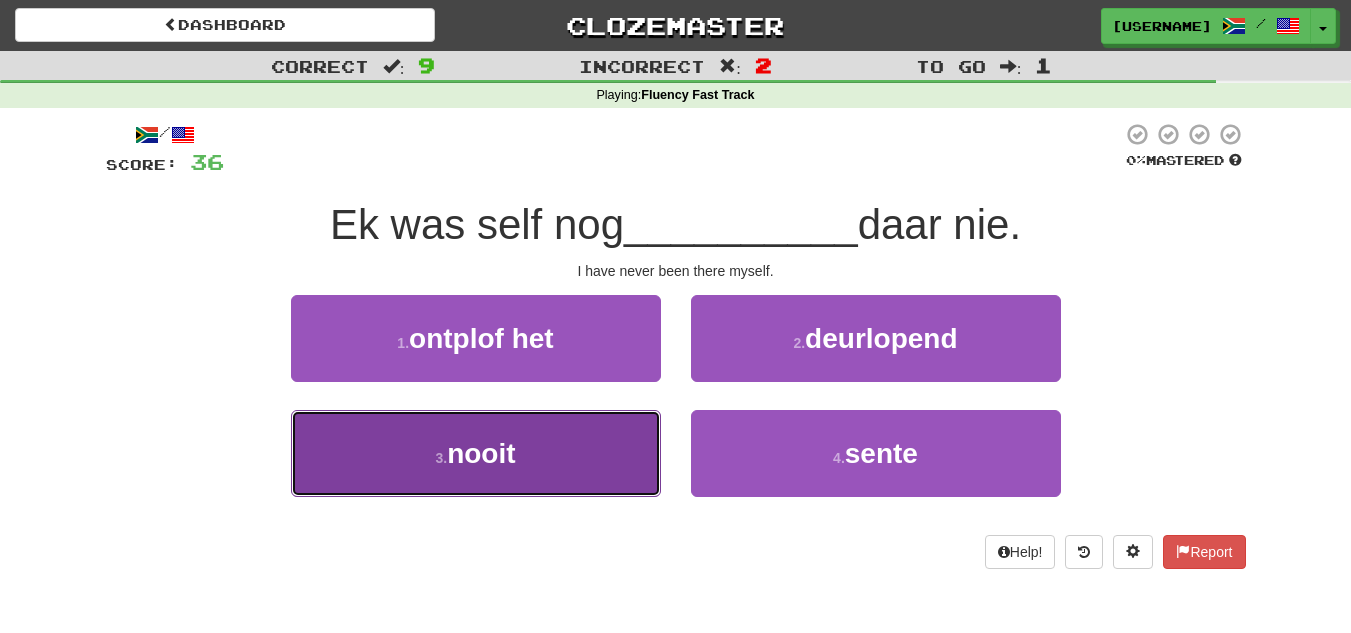 click on "3 .  nooit" at bounding box center [476, 453] 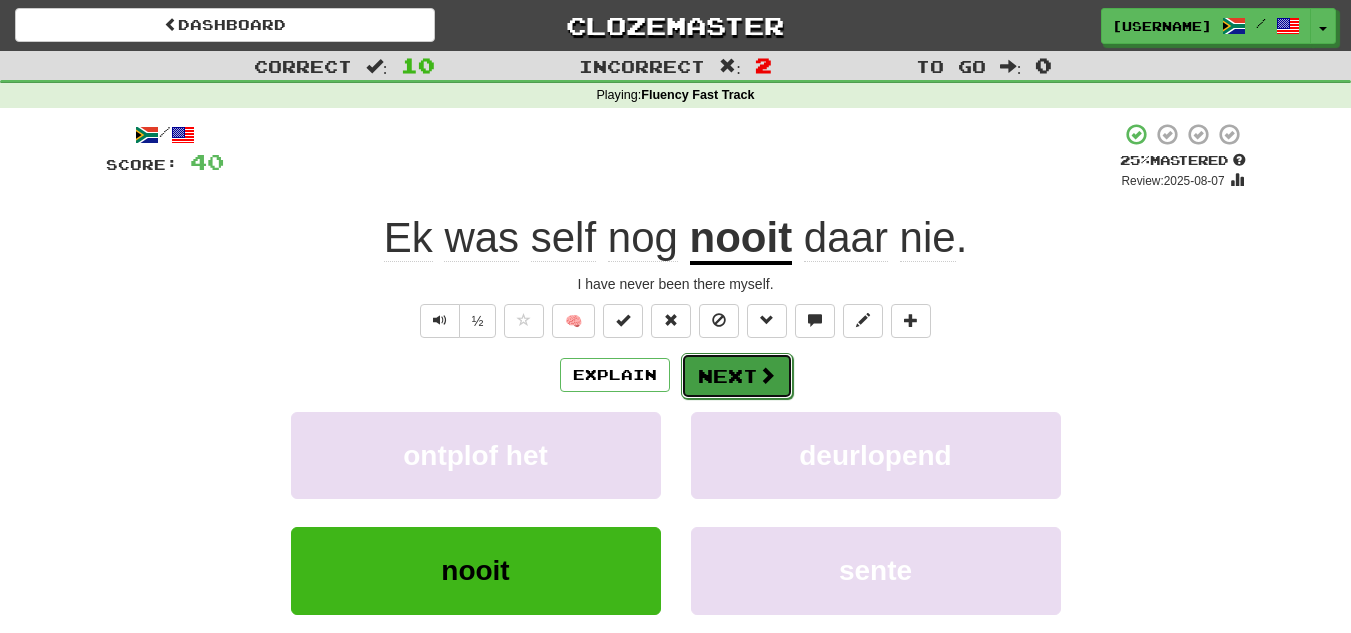 click at bounding box center (767, 375) 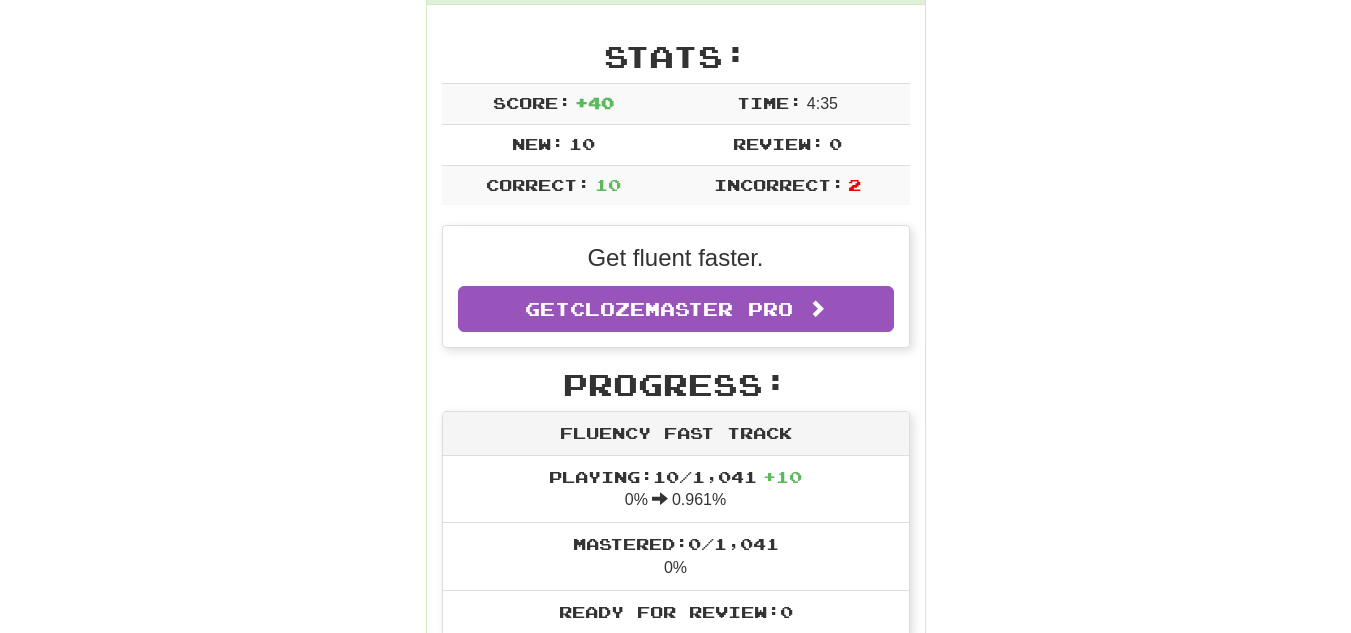 scroll, scrollTop: 0, scrollLeft: 0, axis: both 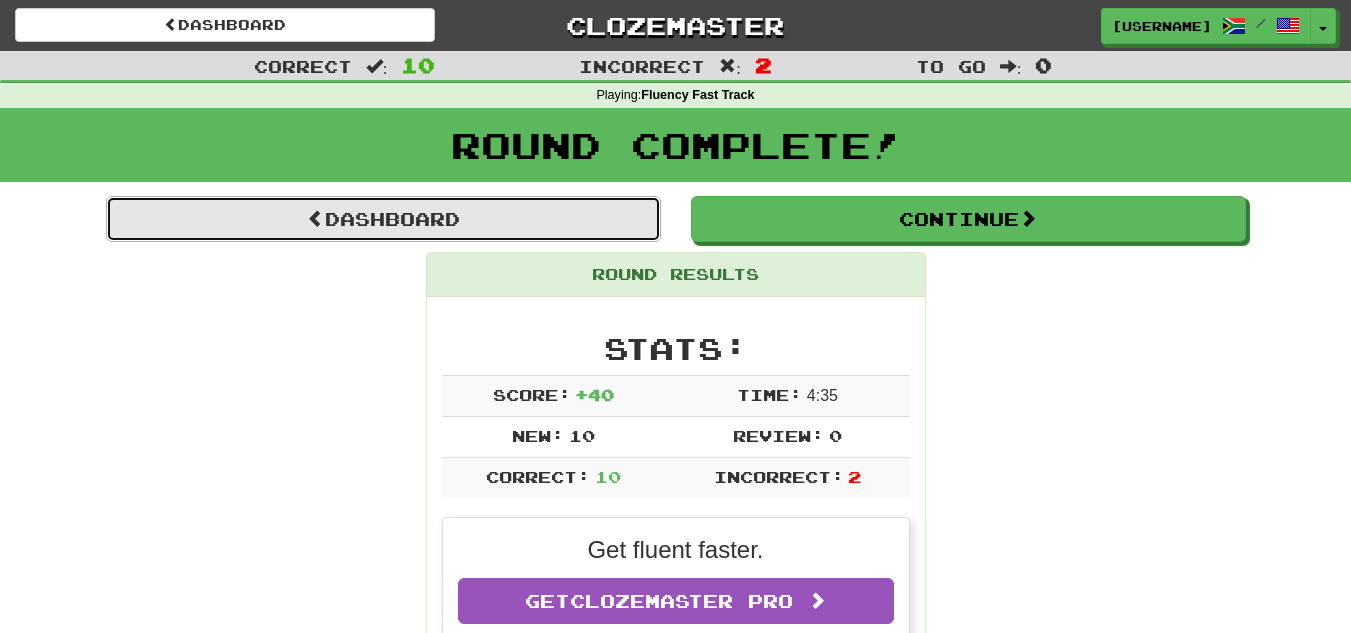 click on "Dashboard" at bounding box center [383, 219] 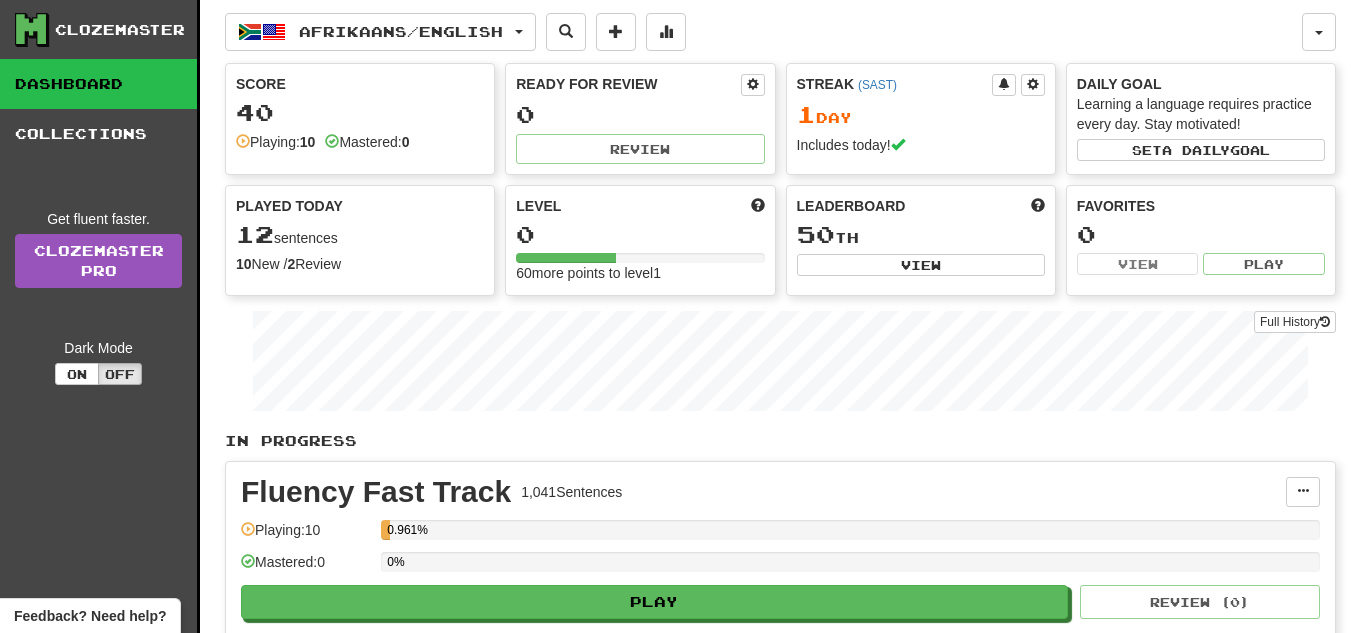 scroll, scrollTop: 0, scrollLeft: 0, axis: both 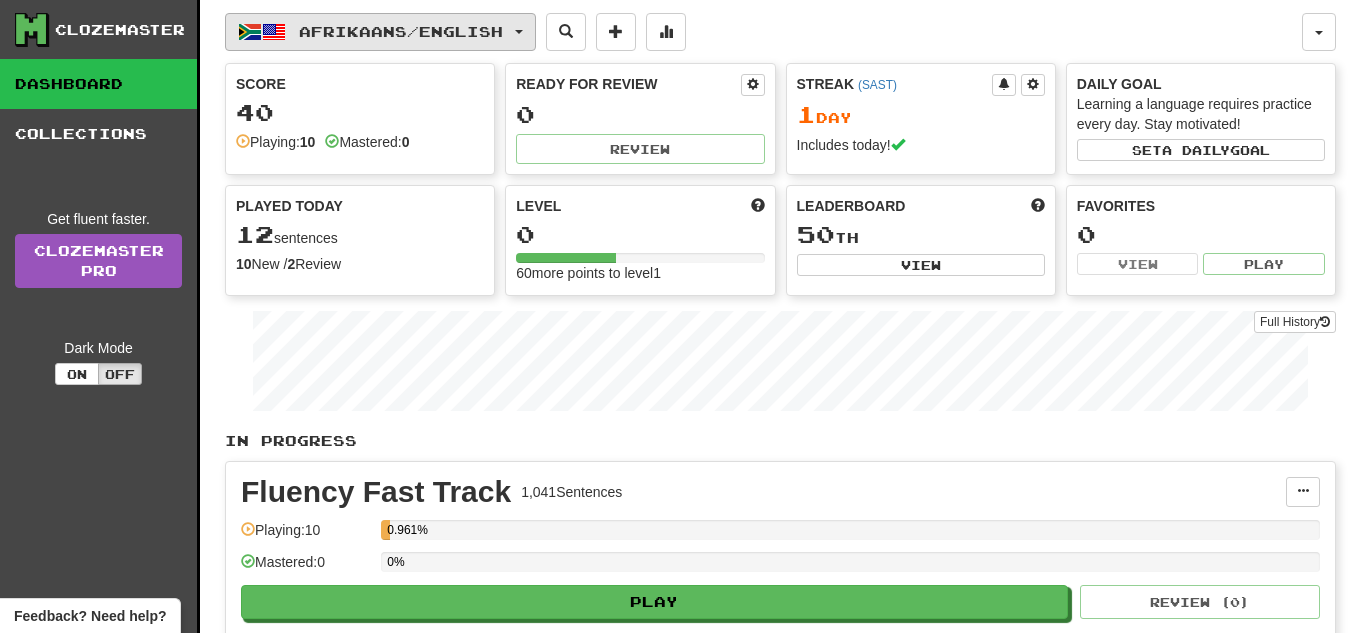 click on "Afrikaans  /  English" at bounding box center (401, 31) 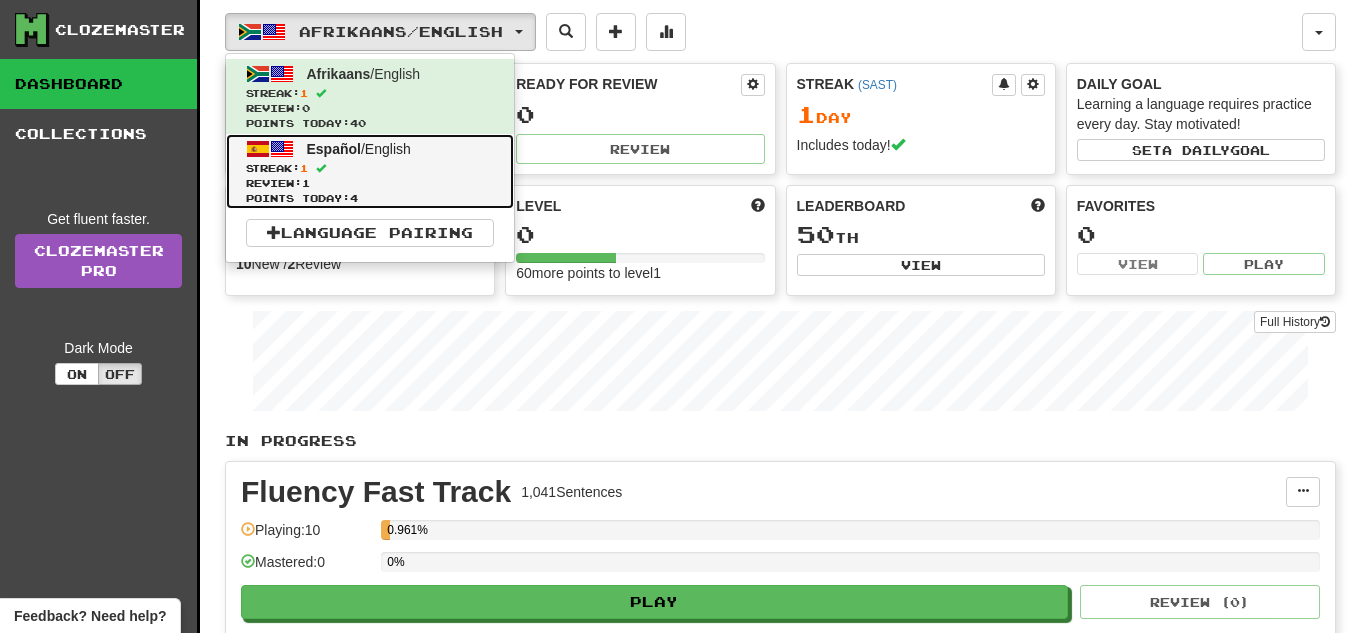 click on "Review:  1" at bounding box center [370, 183] 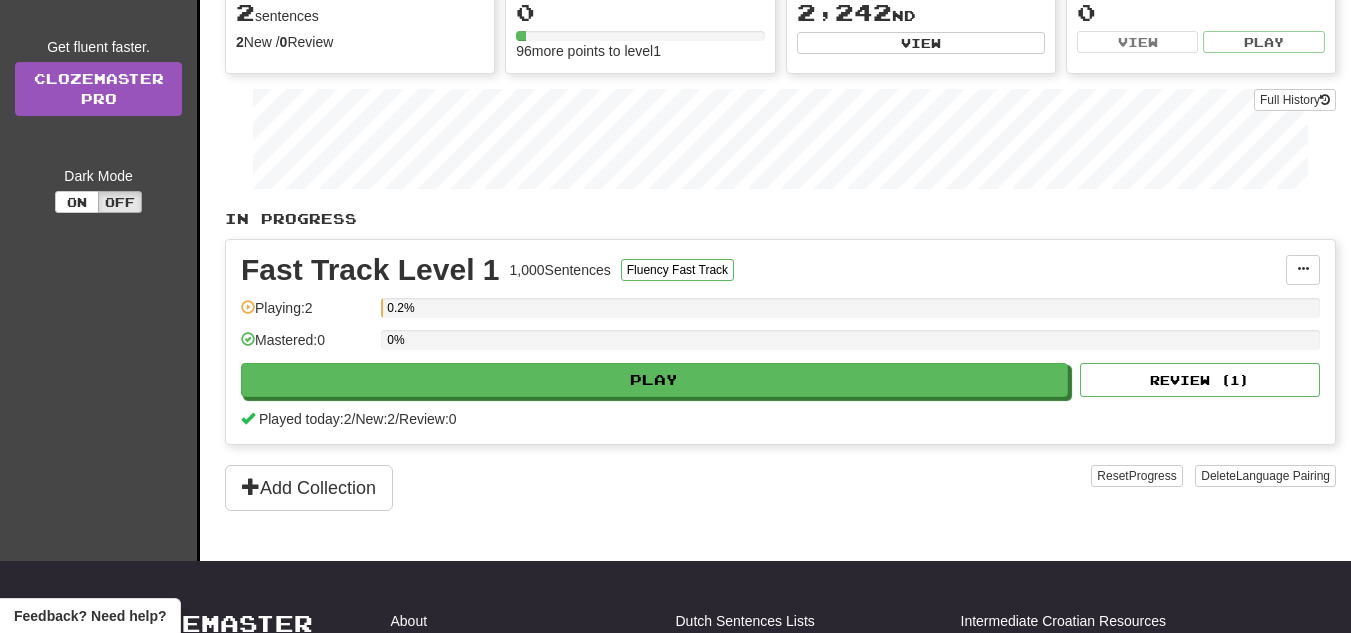 scroll, scrollTop: 223, scrollLeft: 0, axis: vertical 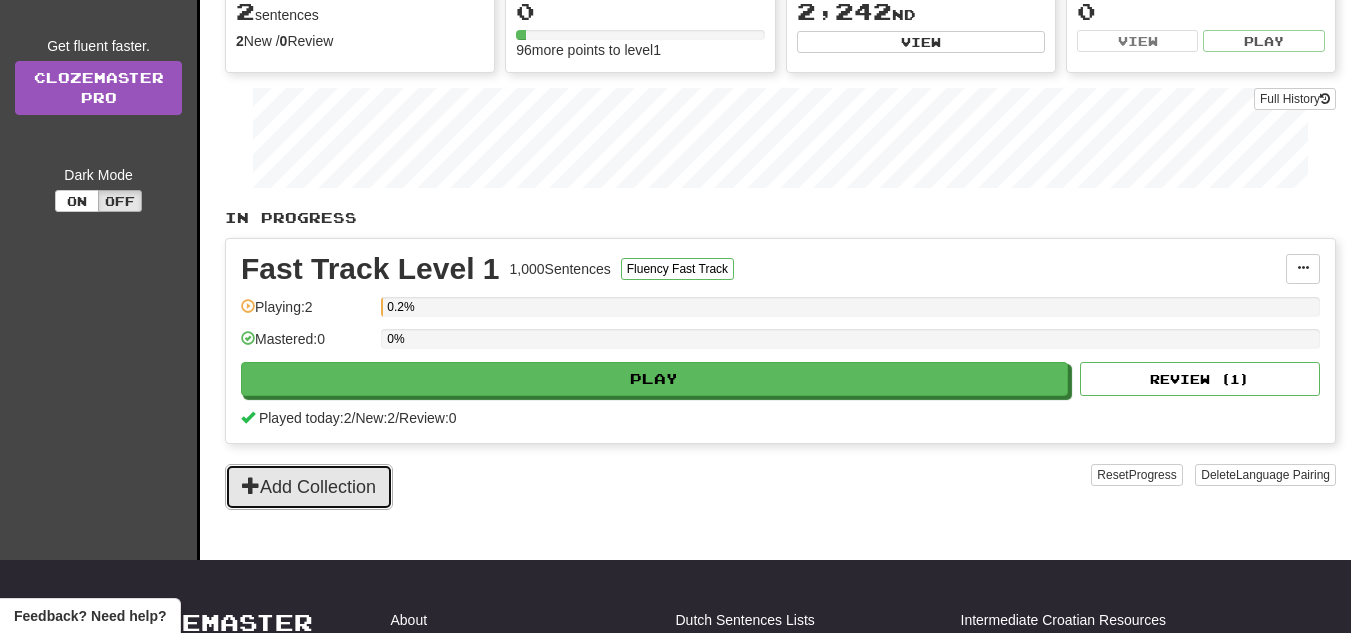 click on "Add Collection" at bounding box center [309, 487] 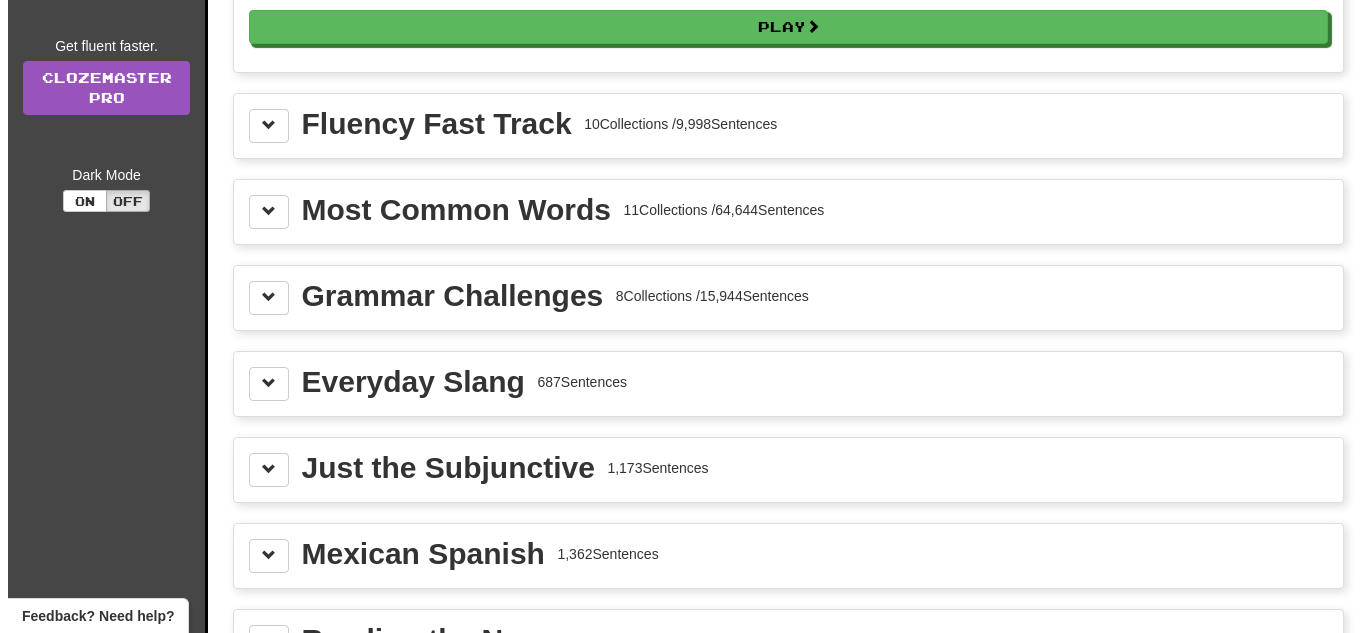 scroll, scrollTop: 0, scrollLeft: 0, axis: both 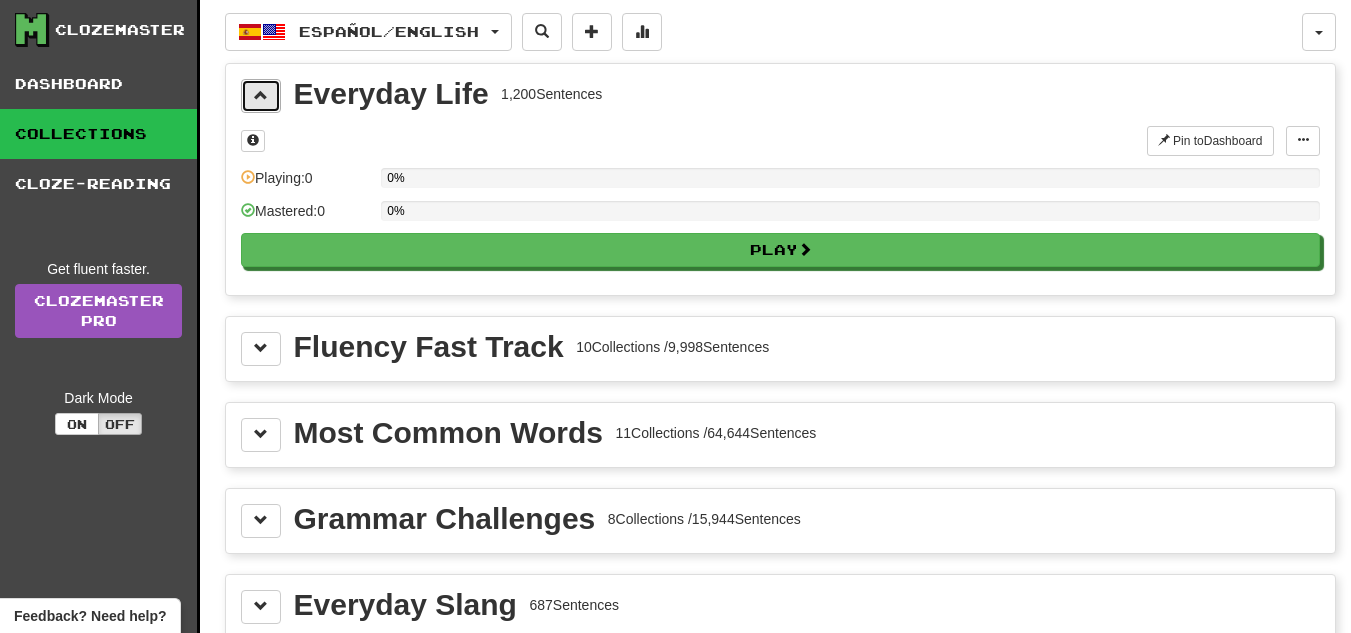 click at bounding box center (261, 96) 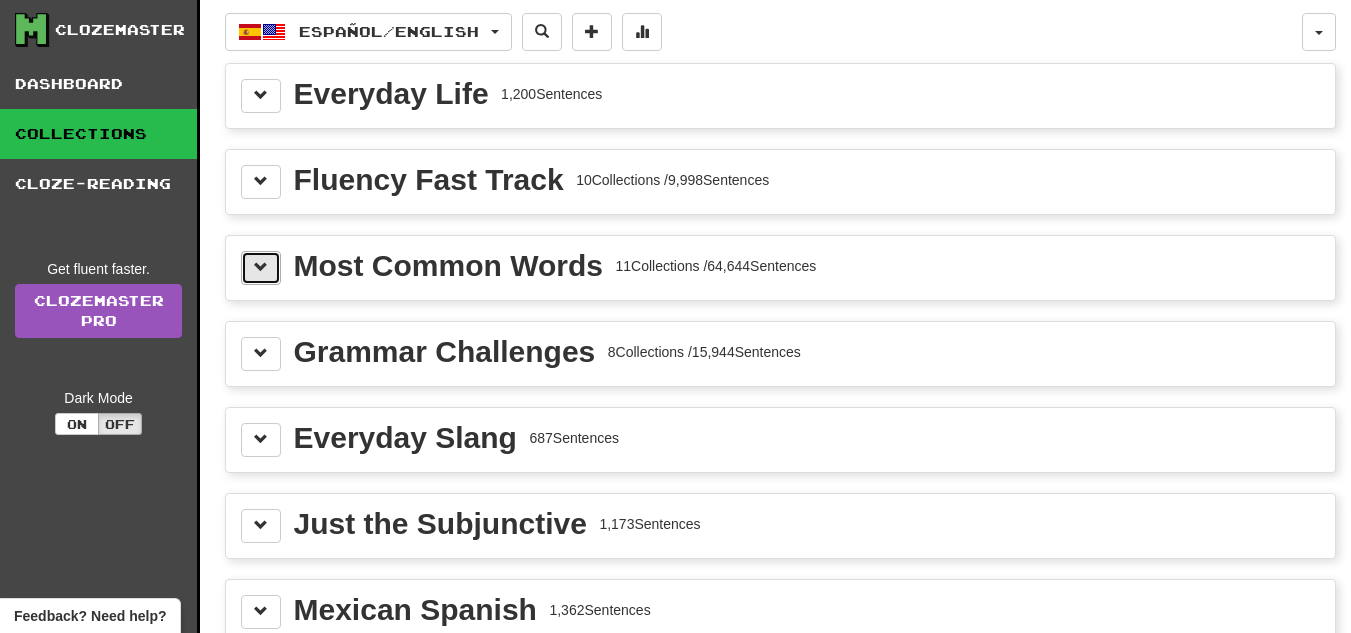 click at bounding box center (261, 267) 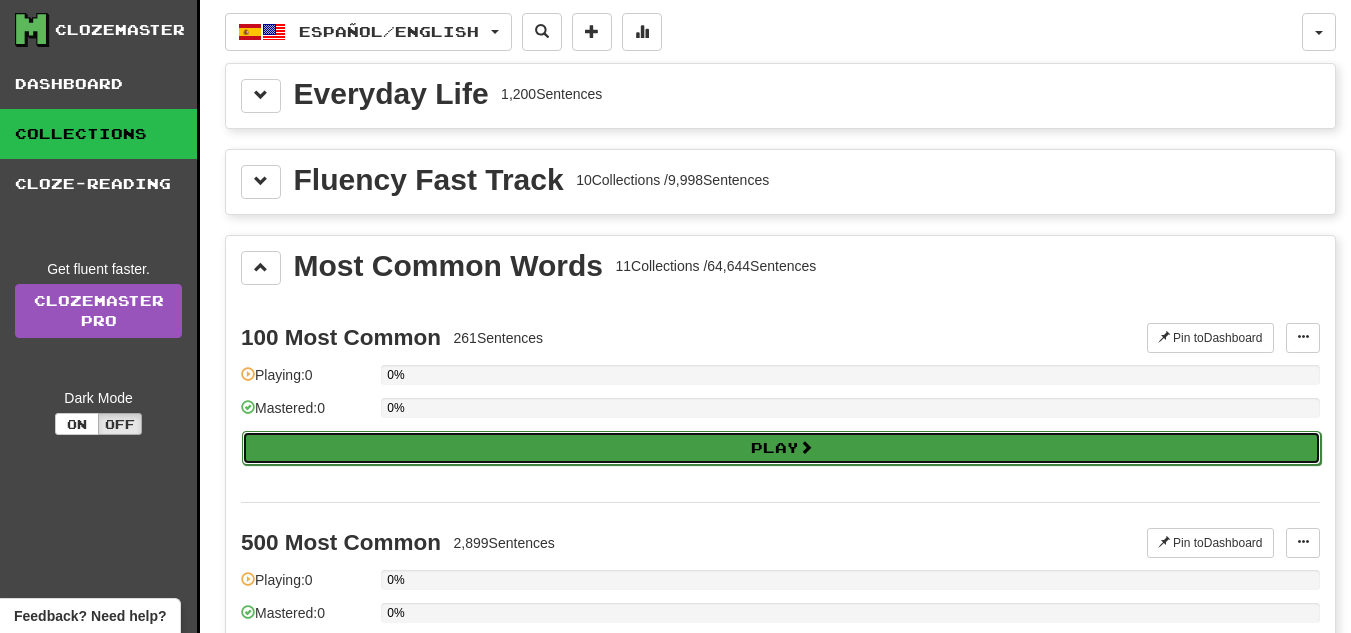 click on "Play" at bounding box center (781, 448) 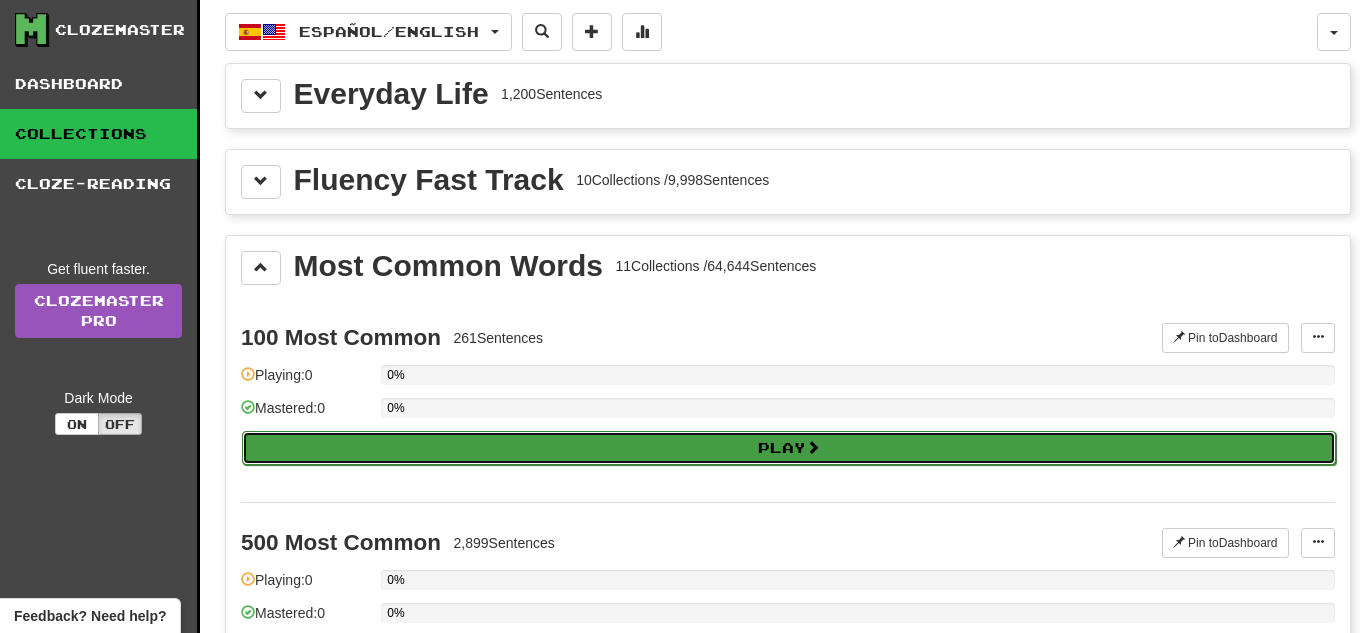 select on "**" 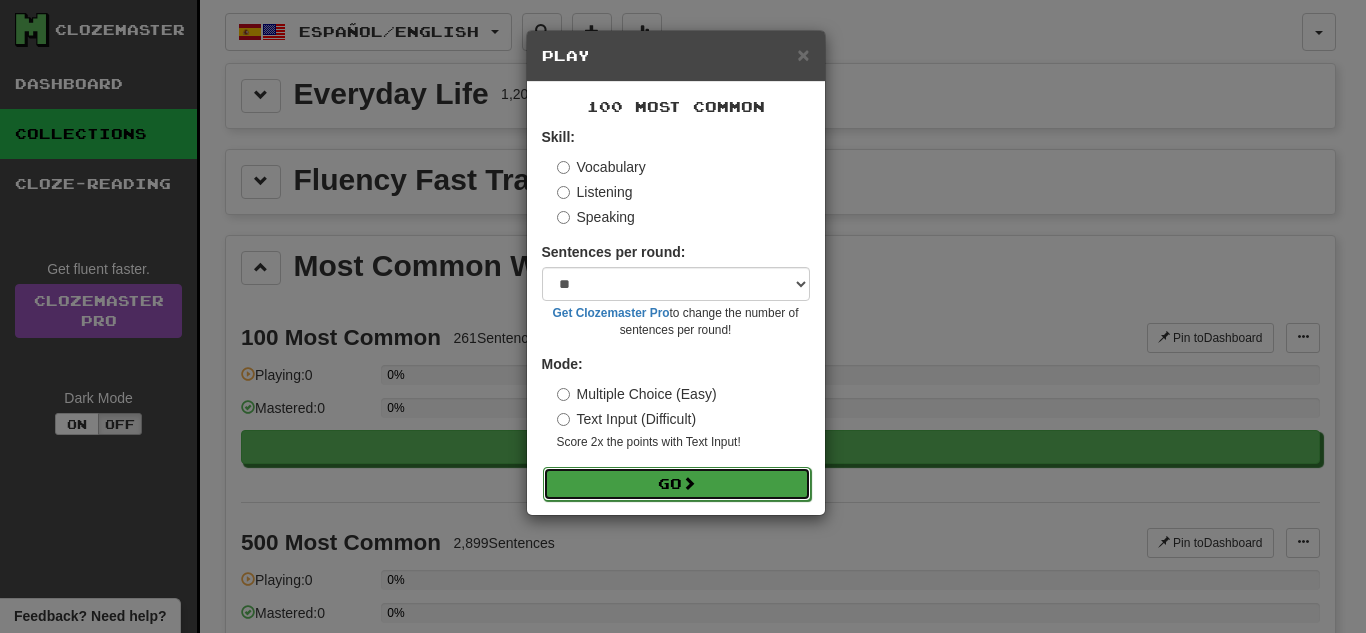 click on "Go" at bounding box center [677, 484] 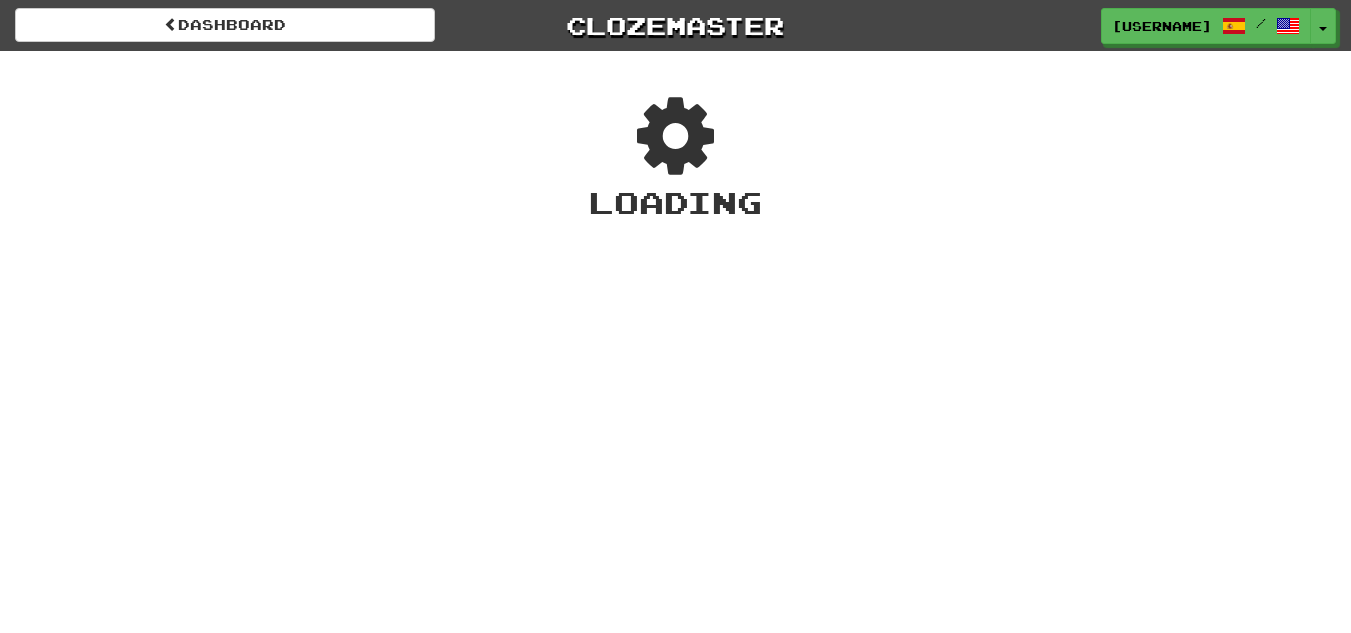 scroll, scrollTop: 0, scrollLeft: 0, axis: both 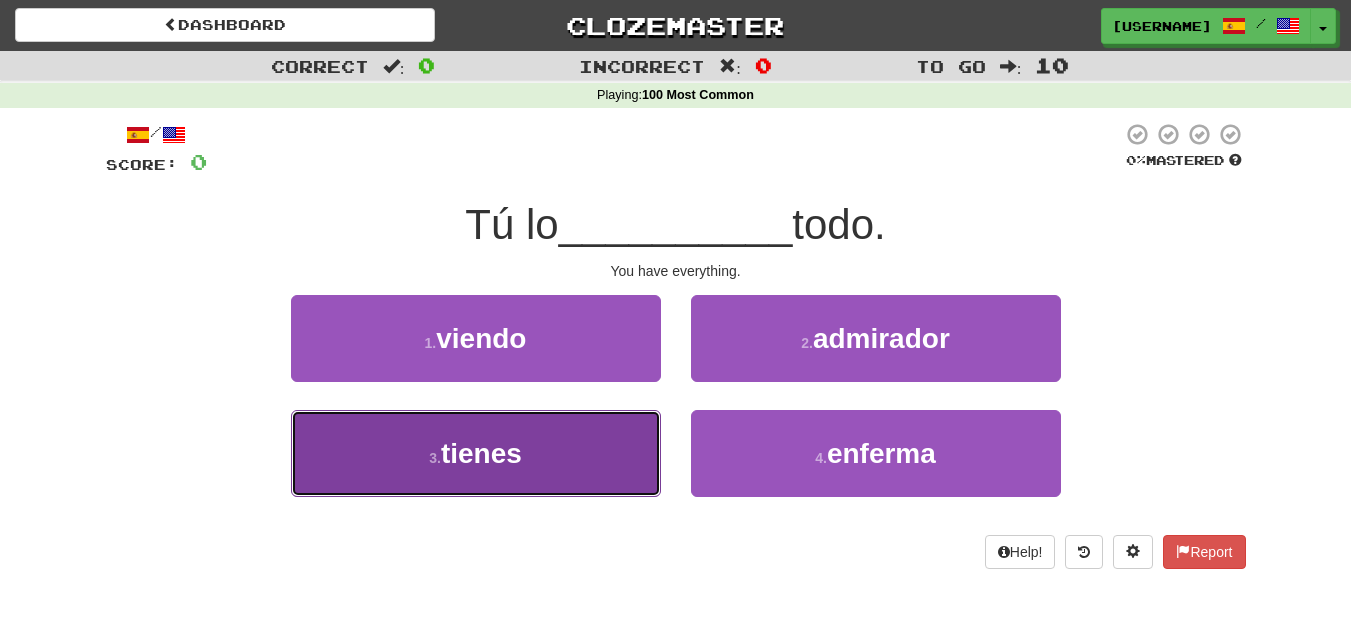 click on "3 ." at bounding box center (435, 458) 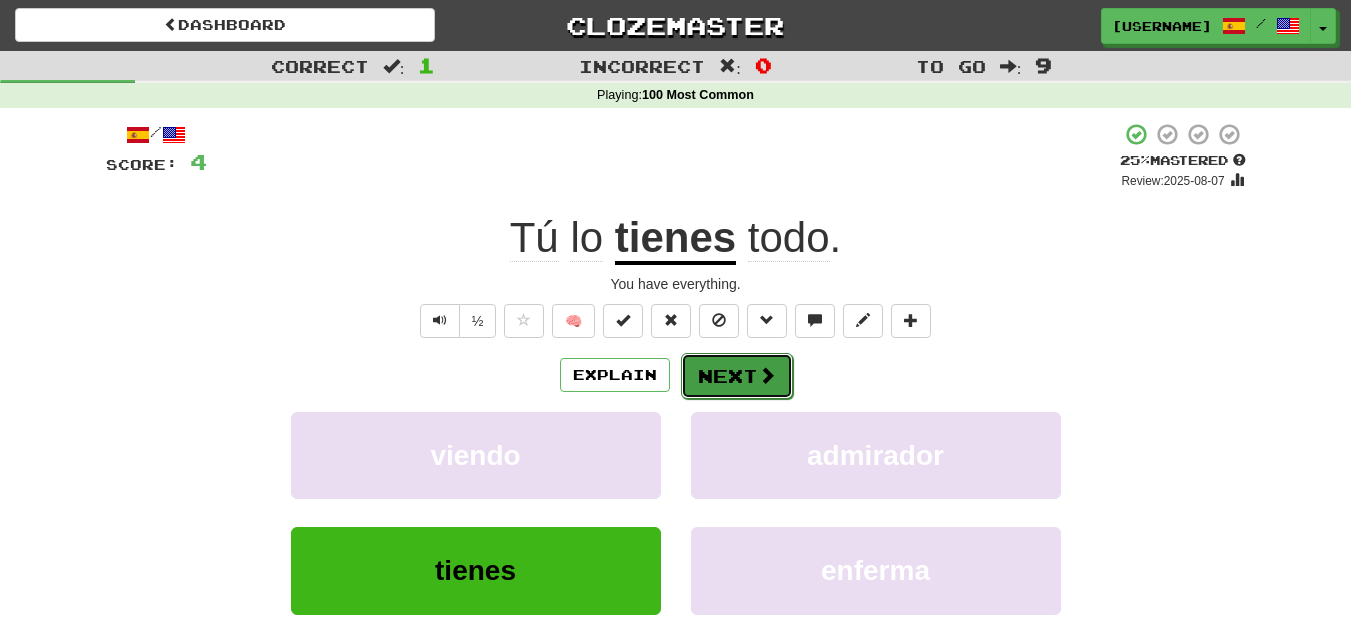 click on "Next" at bounding box center (737, 376) 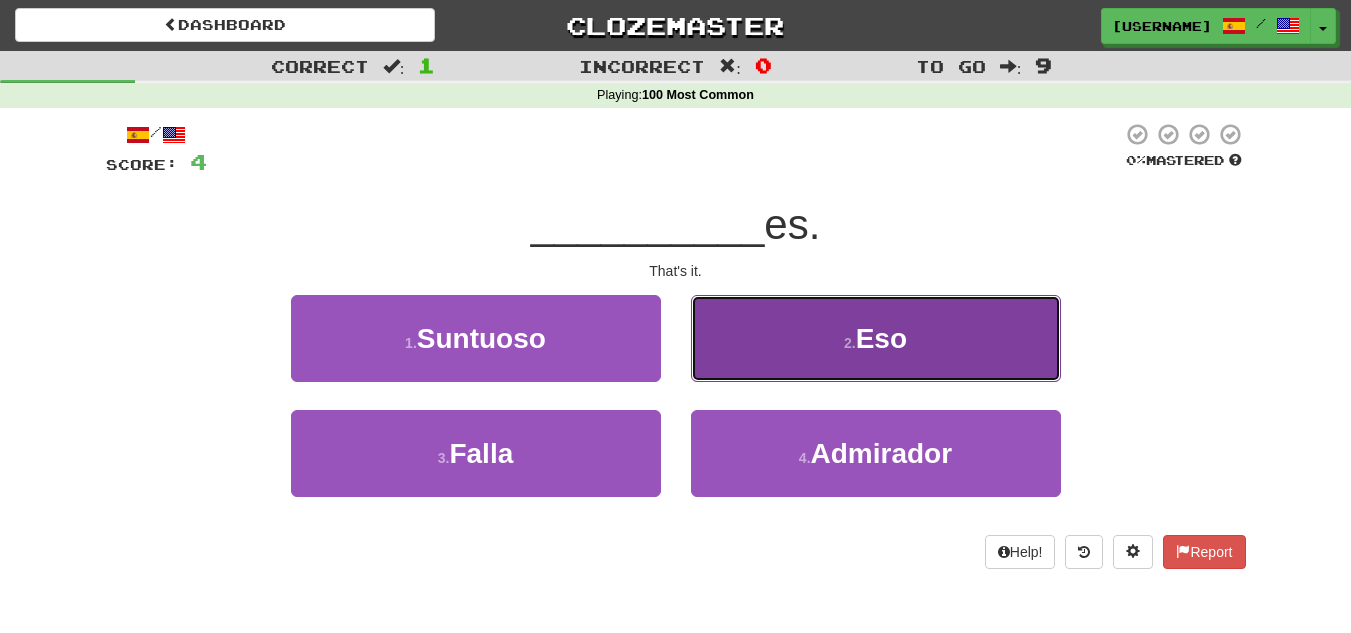 click on "2 .  Eso" at bounding box center [876, 338] 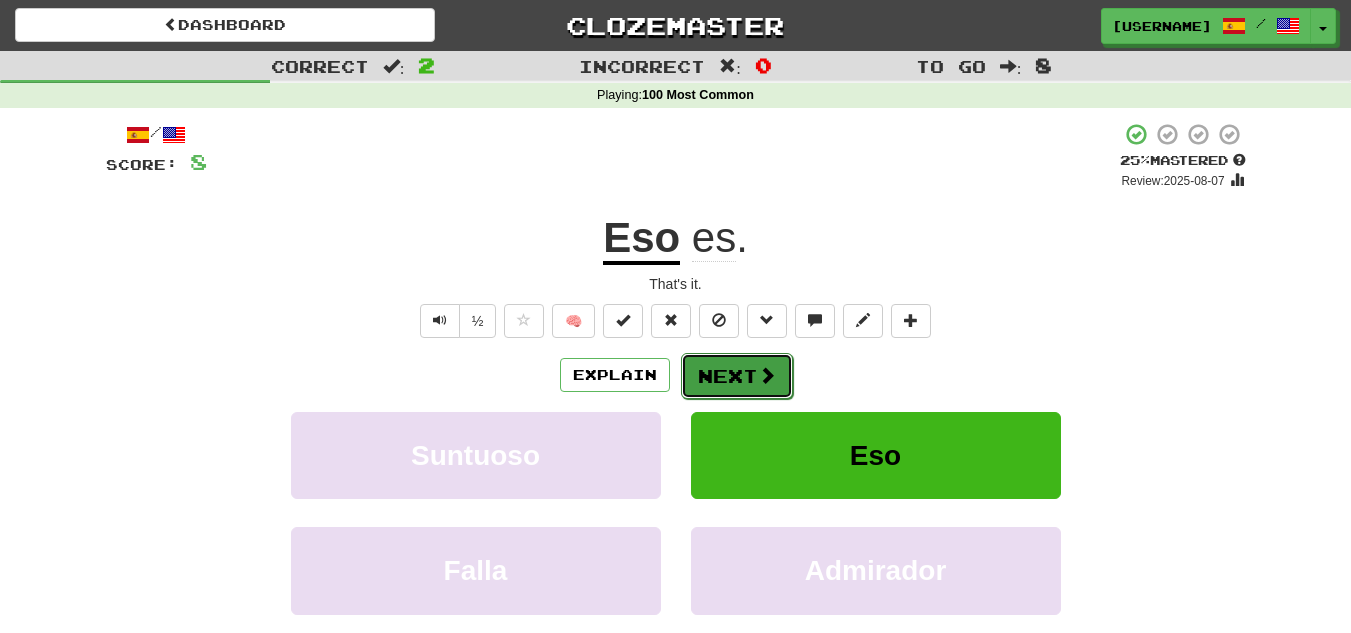 click on "Next" at bounding box center [737, 376] 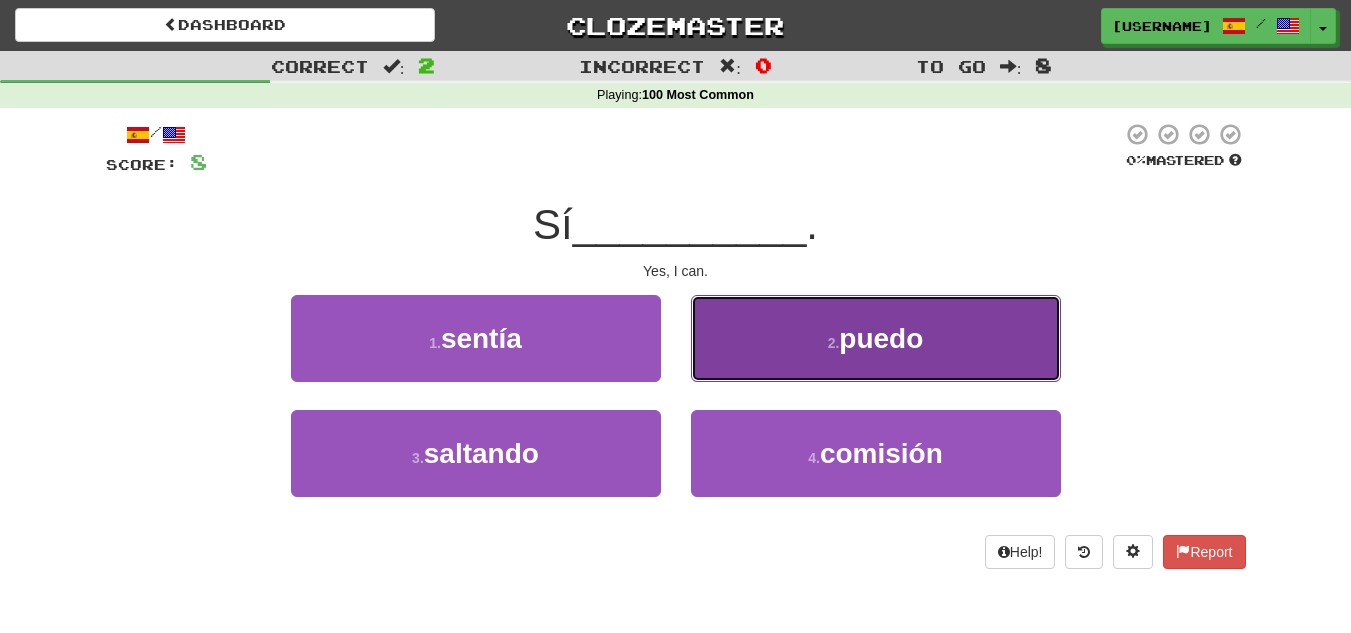 click on "2 .  puedo" at bounding box center (876, 338) 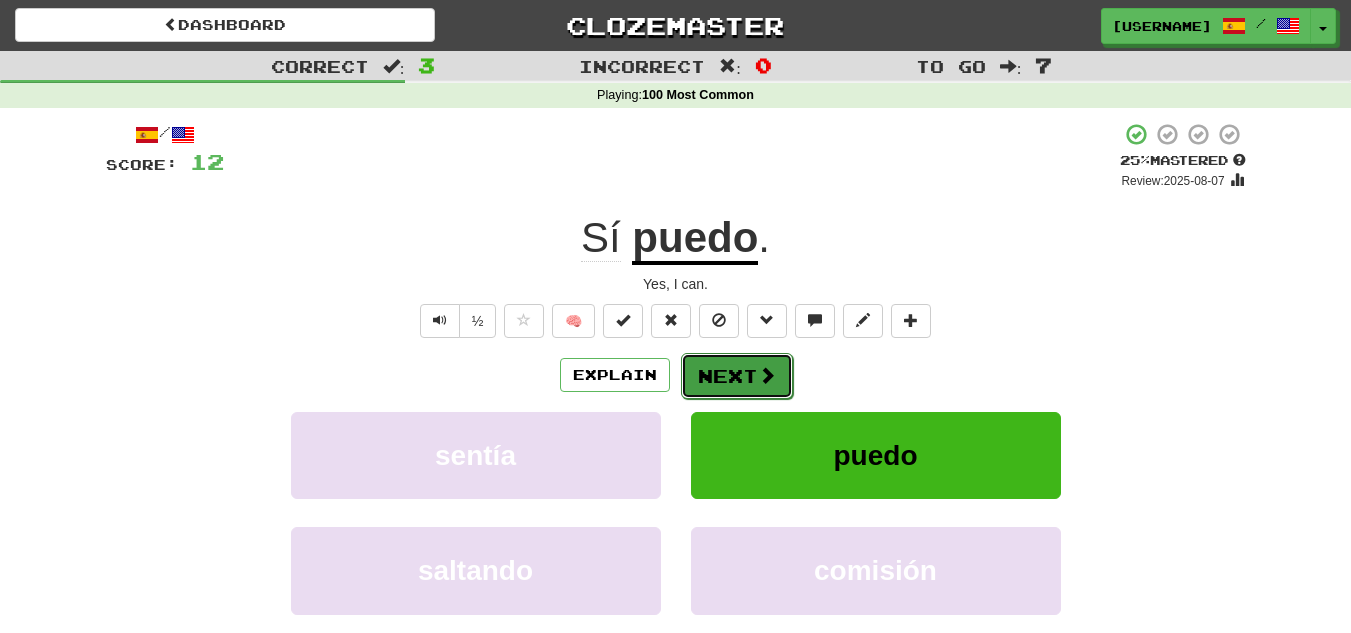 click at bounding box center (767, 375) 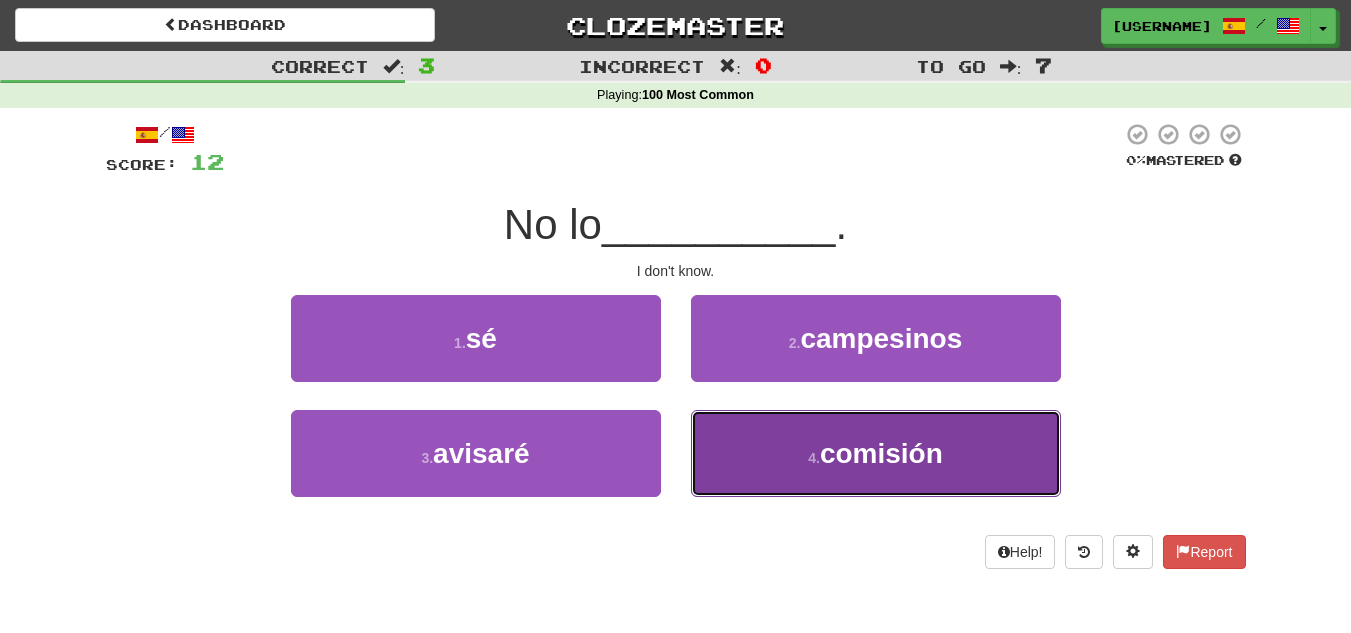 click on "comisión" at bounding box center [881, 453] 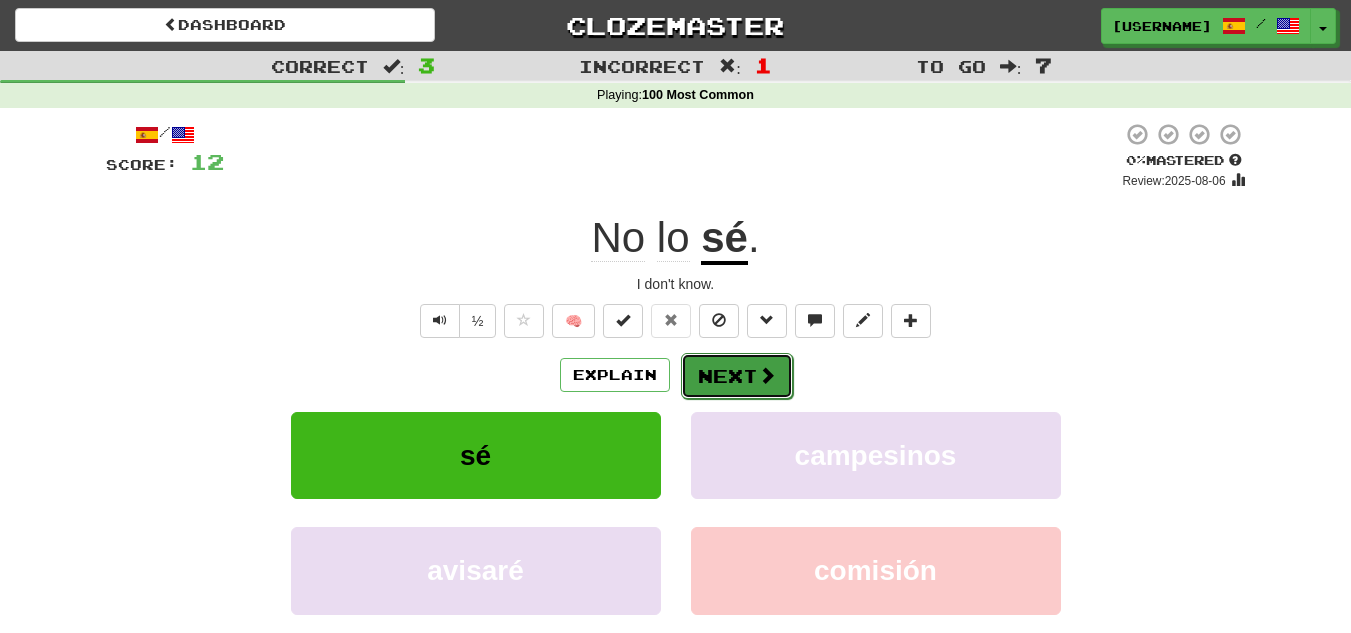 click on "Next" at bounding box center [737, 376] 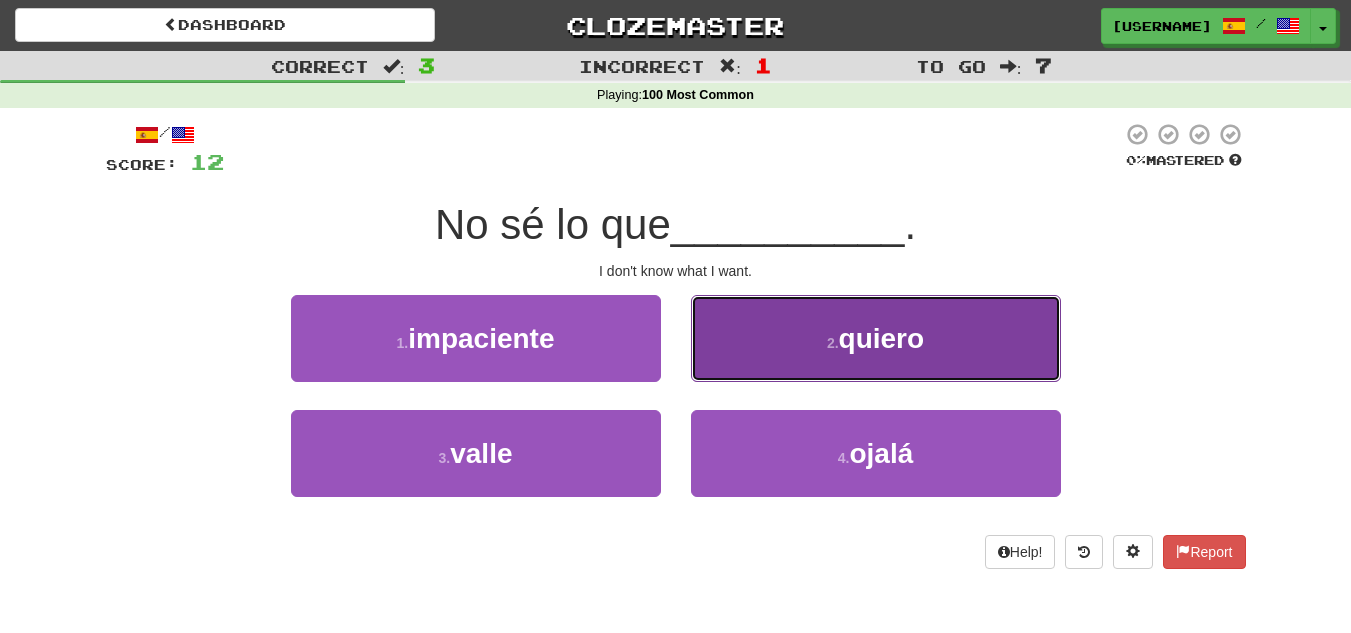 click on "2 .  quiero" at bounding box center (876, 338) 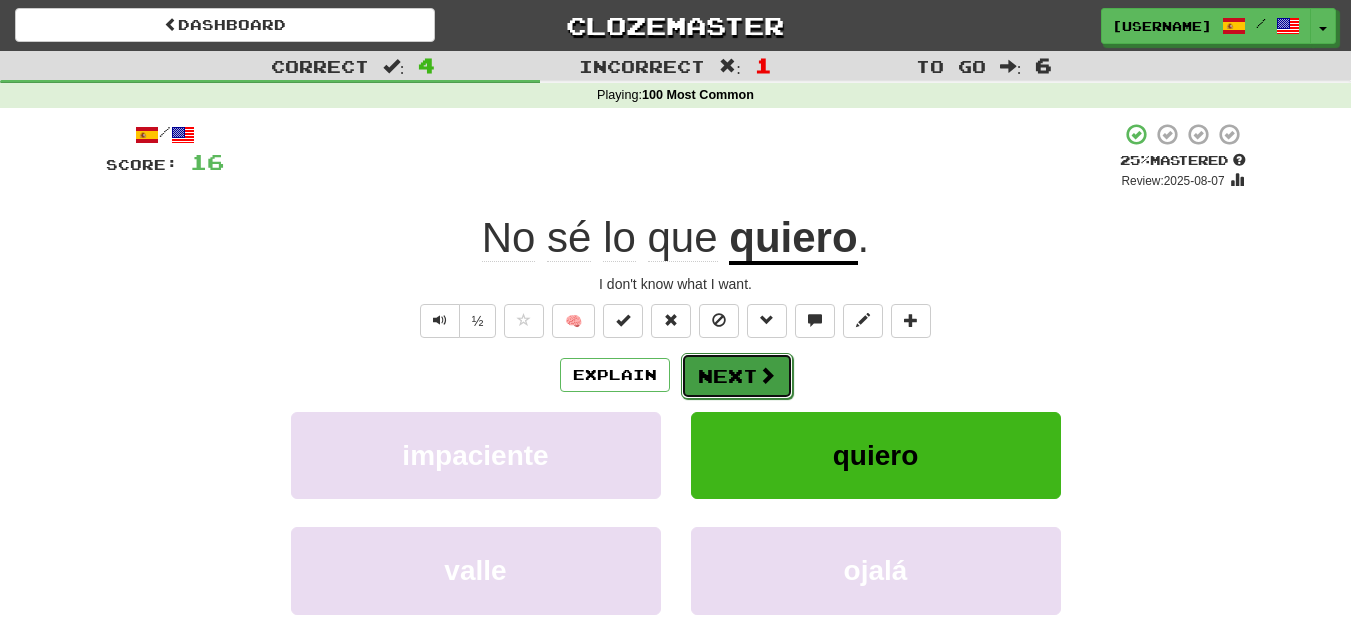 click on "Next" at bounding box center [737, 376] 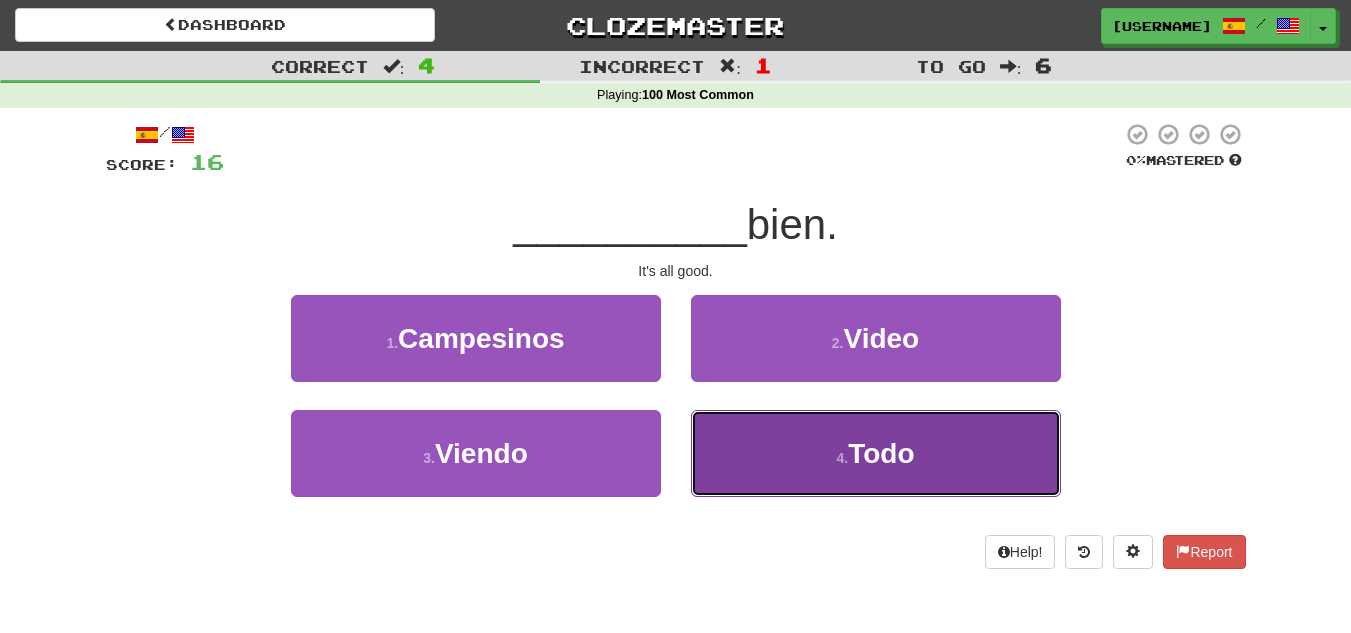 click on "4 .  Todo" at bounding box center [876, 453] 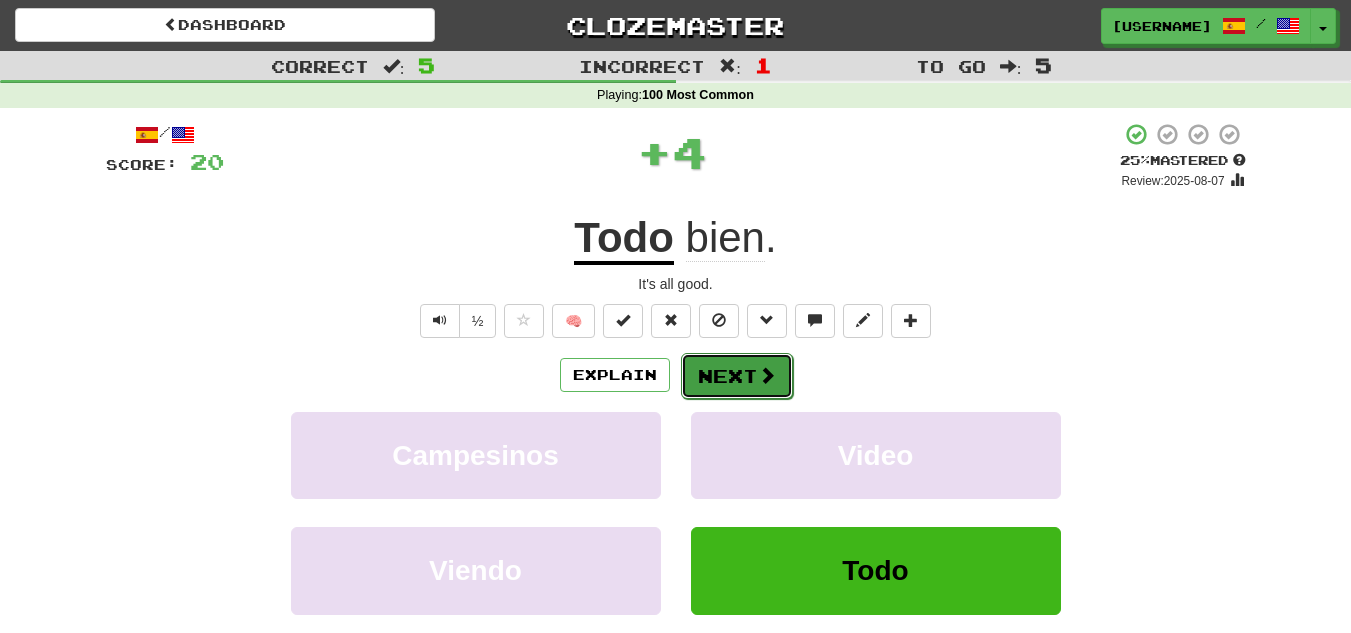 click on "Next" at bounding box center [737, 376] 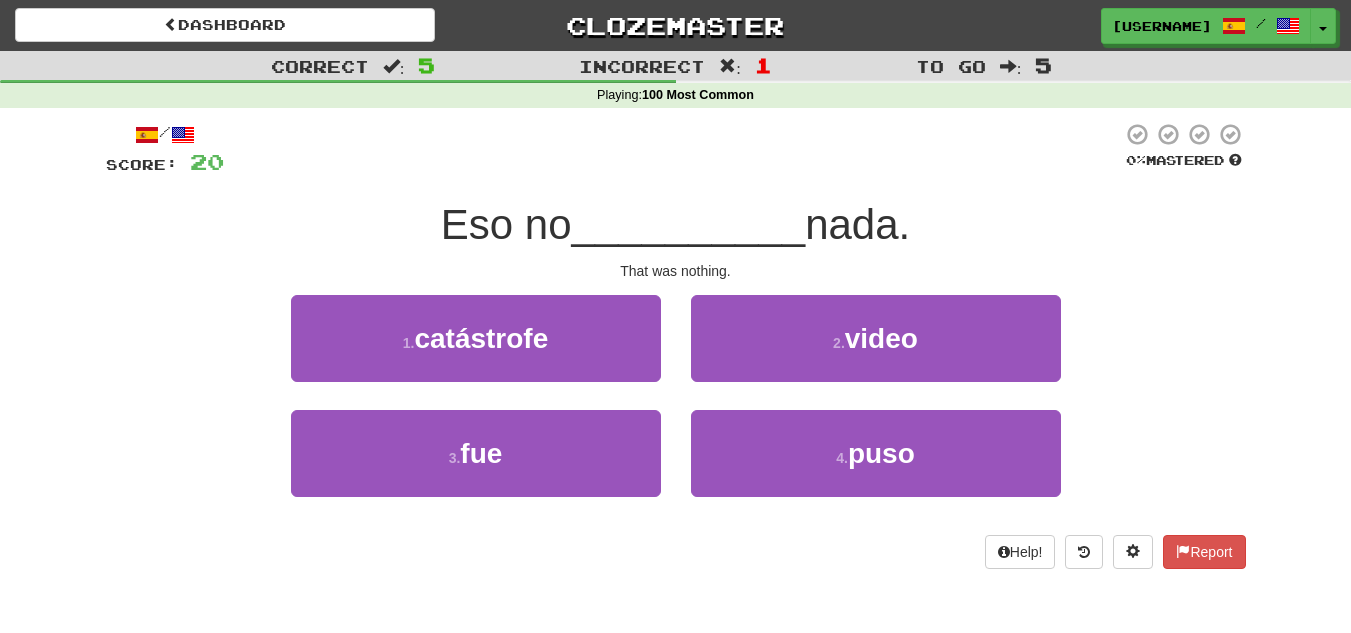 click on "1 .  catástrofe" at bounding box center [476, 352] 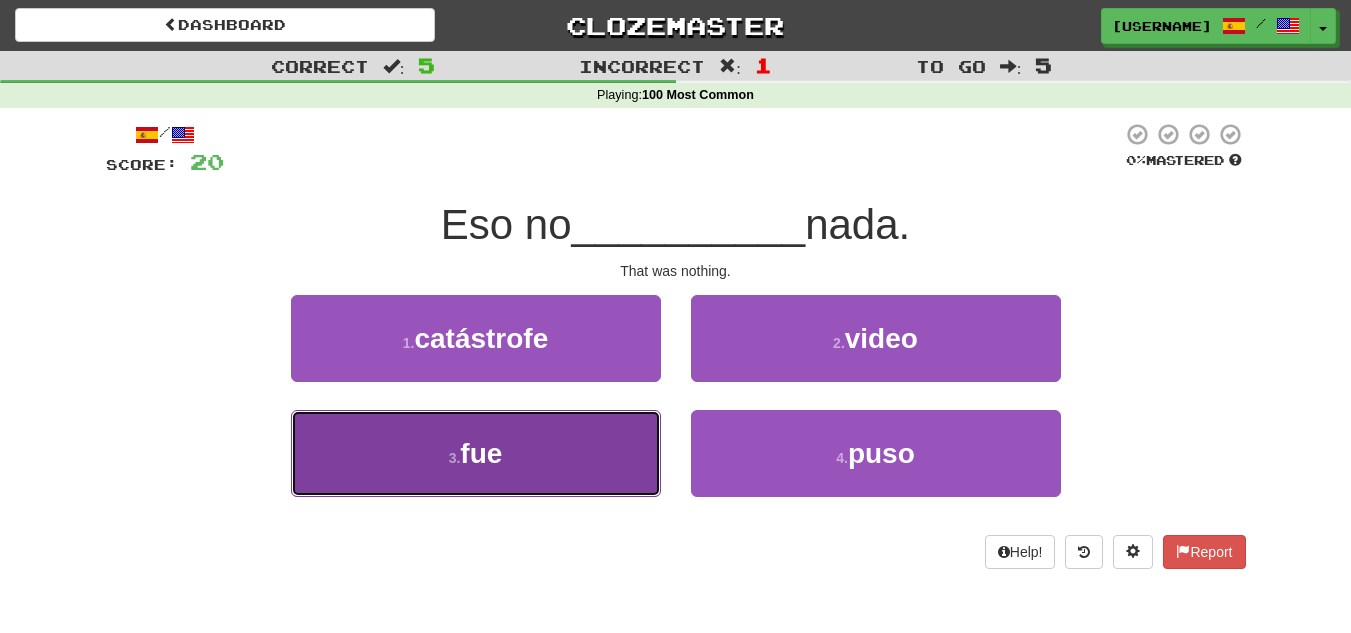 click on "3 .  fue" at bounding box center (476, 453) 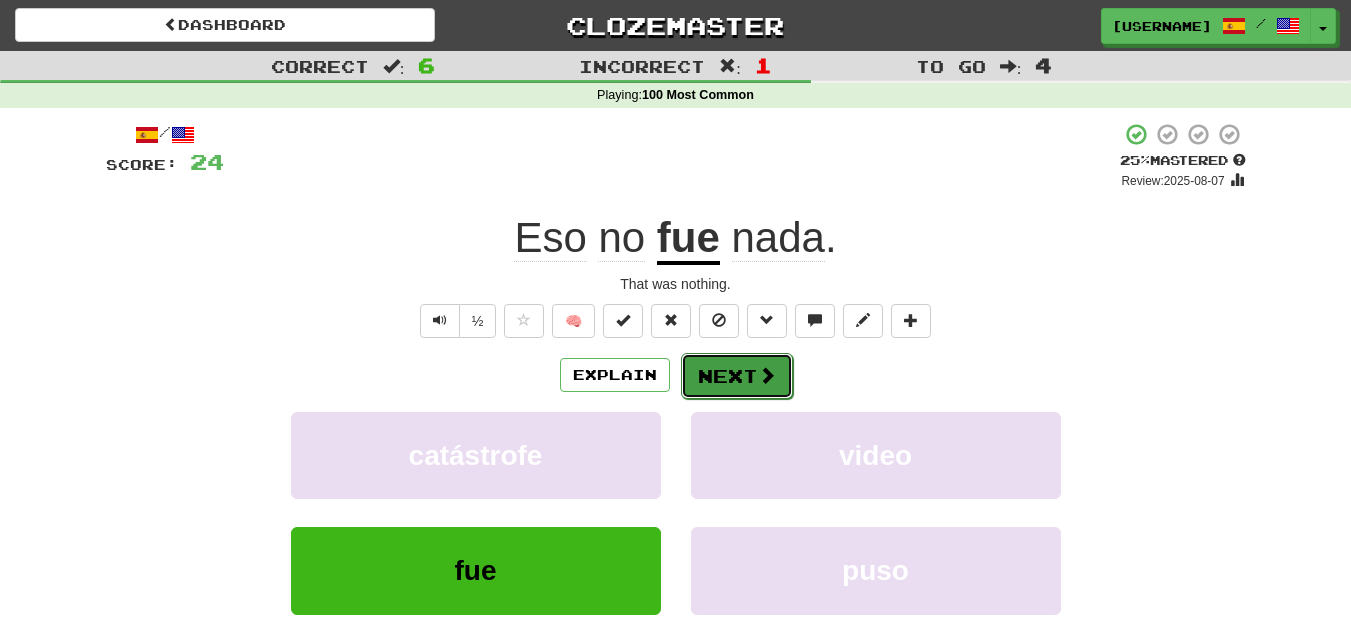 click at bounding box center (767, 375) 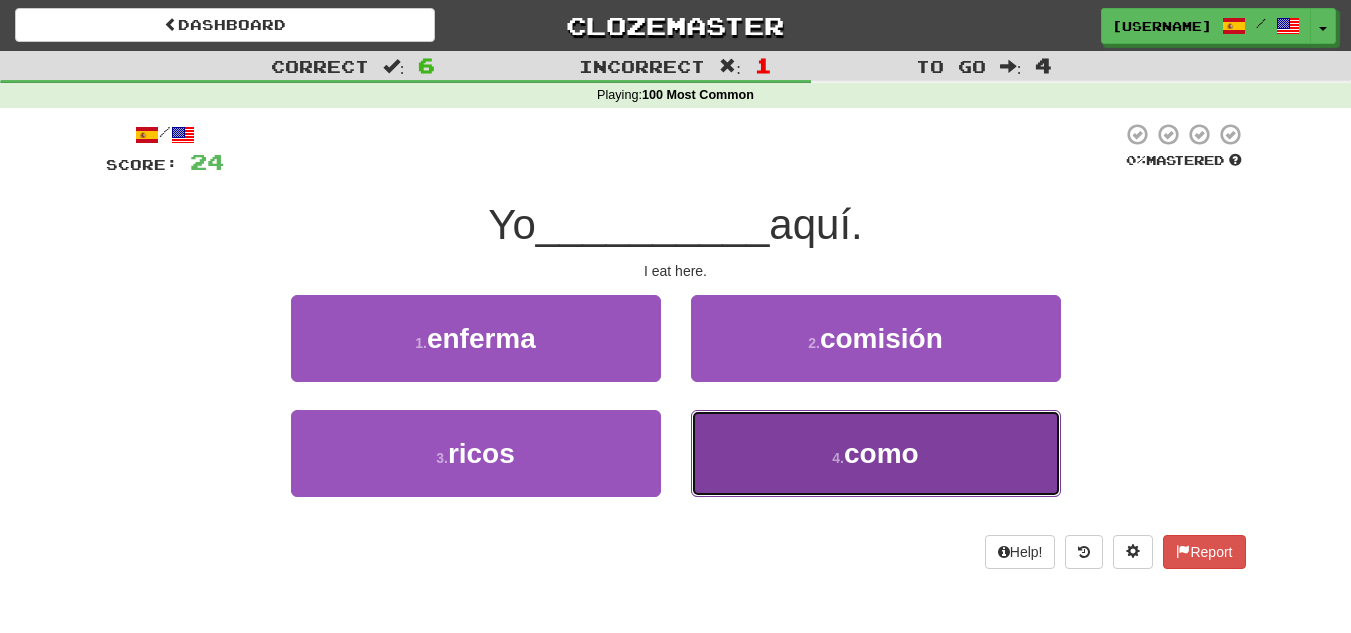 click on "4 .  como" at bounding box center [876, 453] 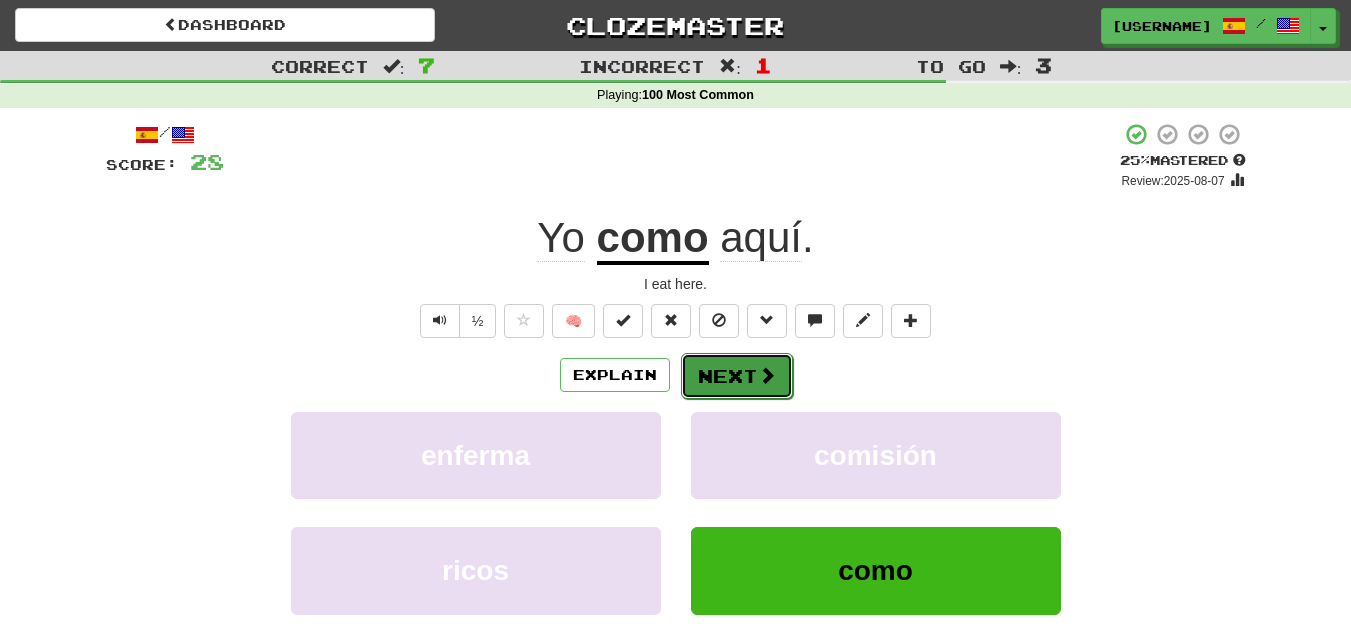 click on "Next" at bounding box center [737, 376] 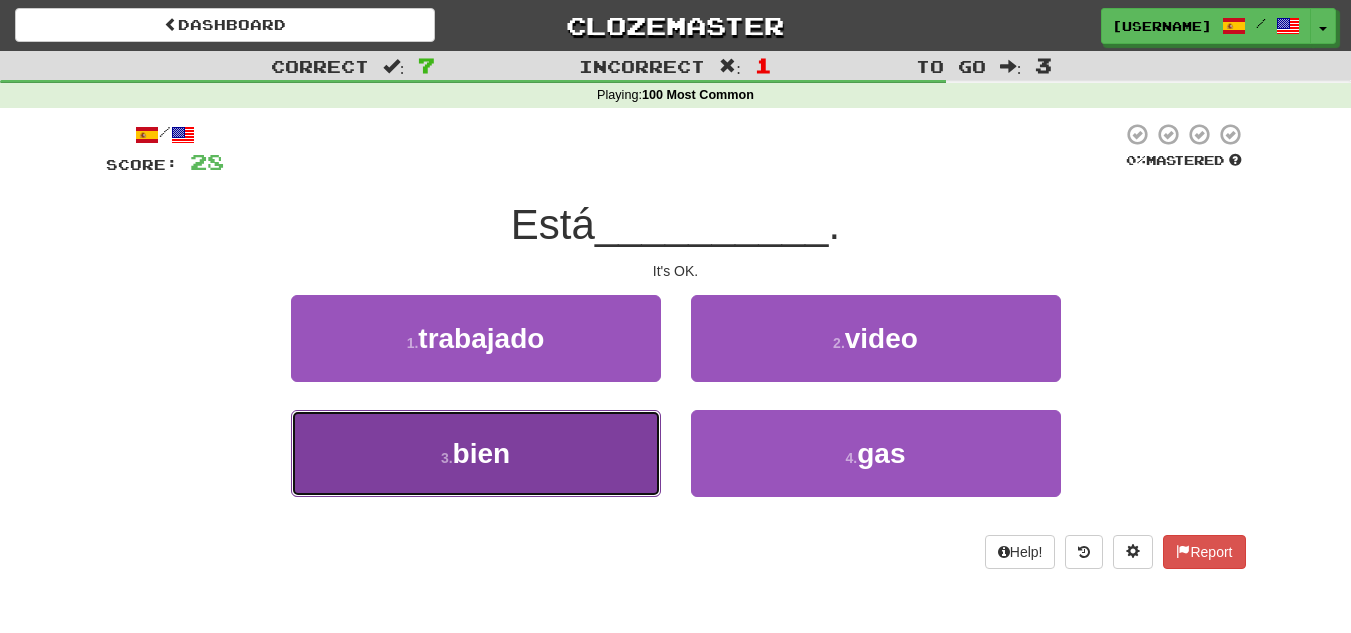 click on "3 .  bien" at bounding box center (476, 453) 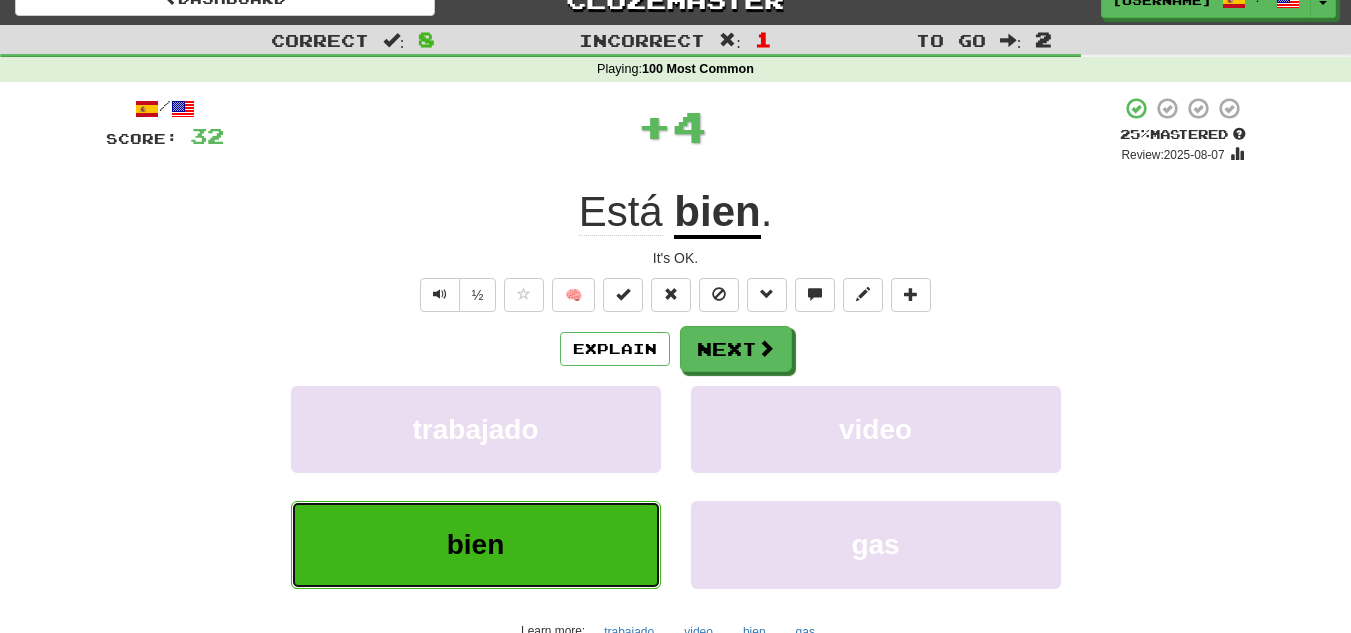 scroll, scrollTop: 28, scrollLeft: 0, axis: vertical 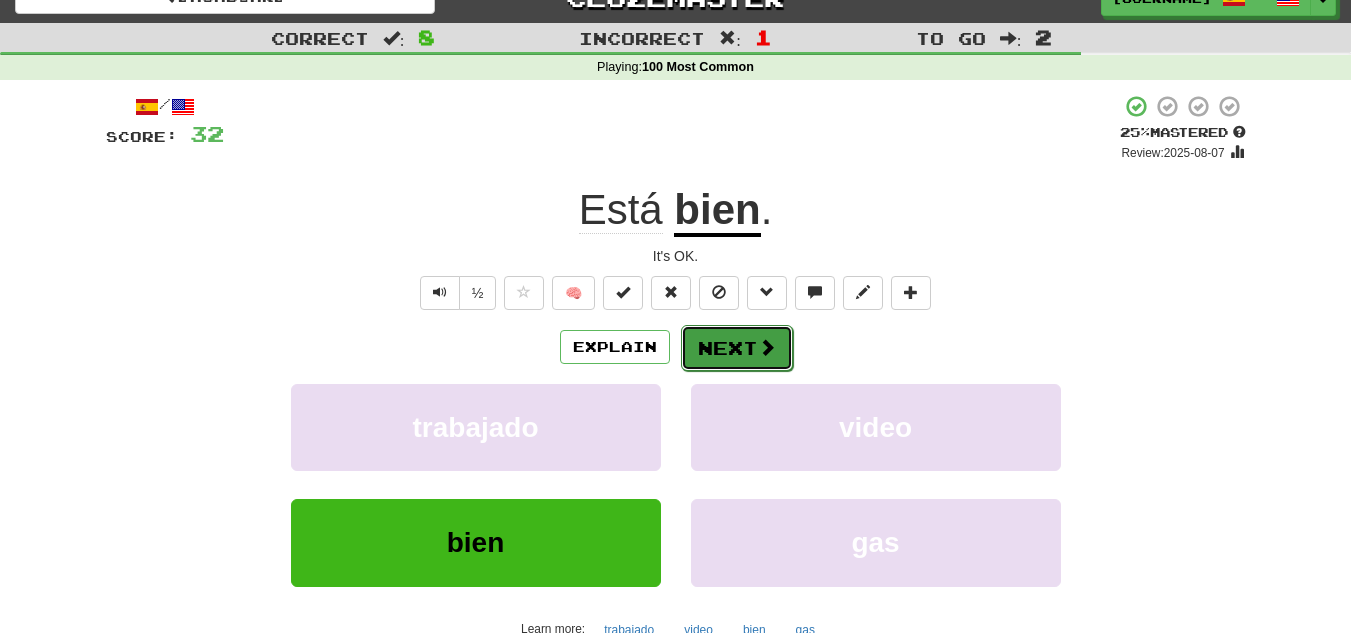 click on "Next" at bounding box center [737, 348] 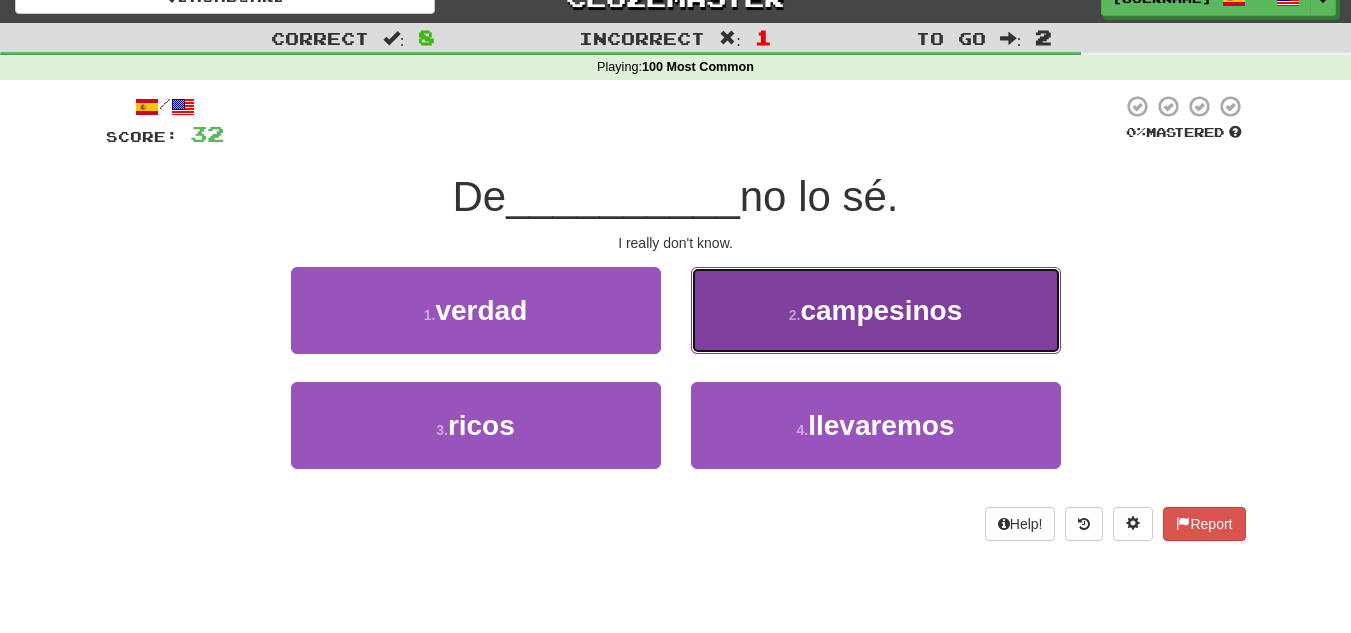 click on "2 .  campesinos" at bounding box center [876, 310] 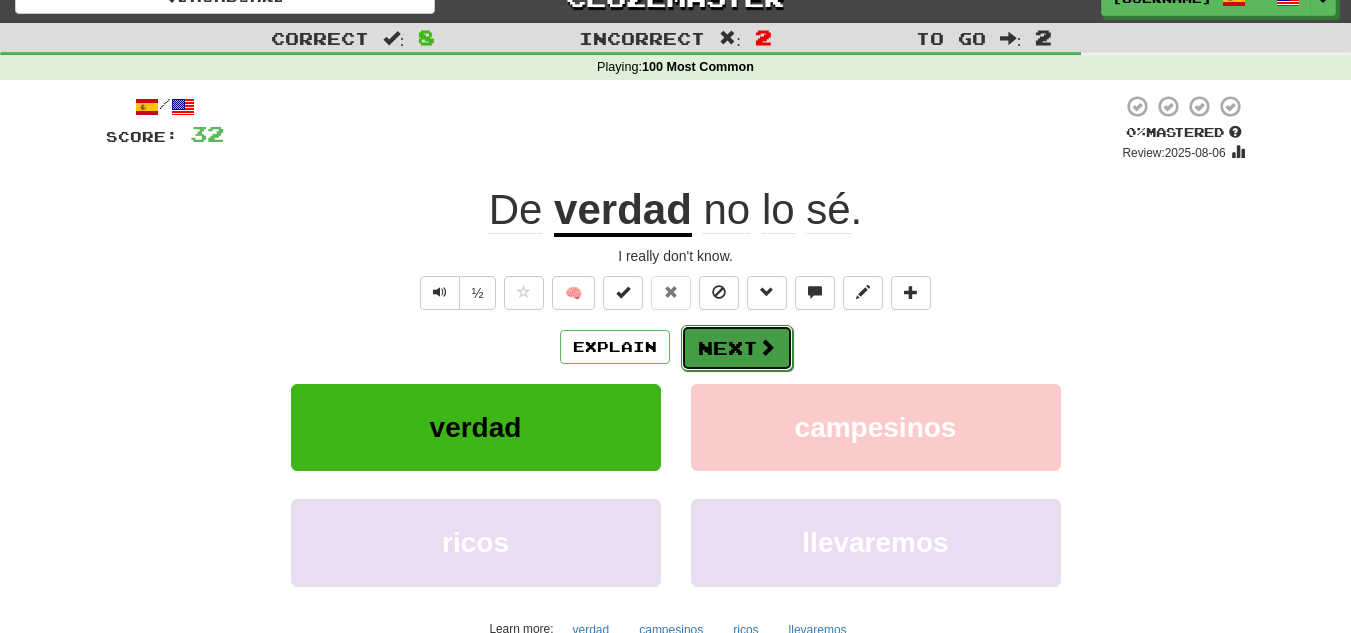click on "Next" at bounding box center [737, 348] 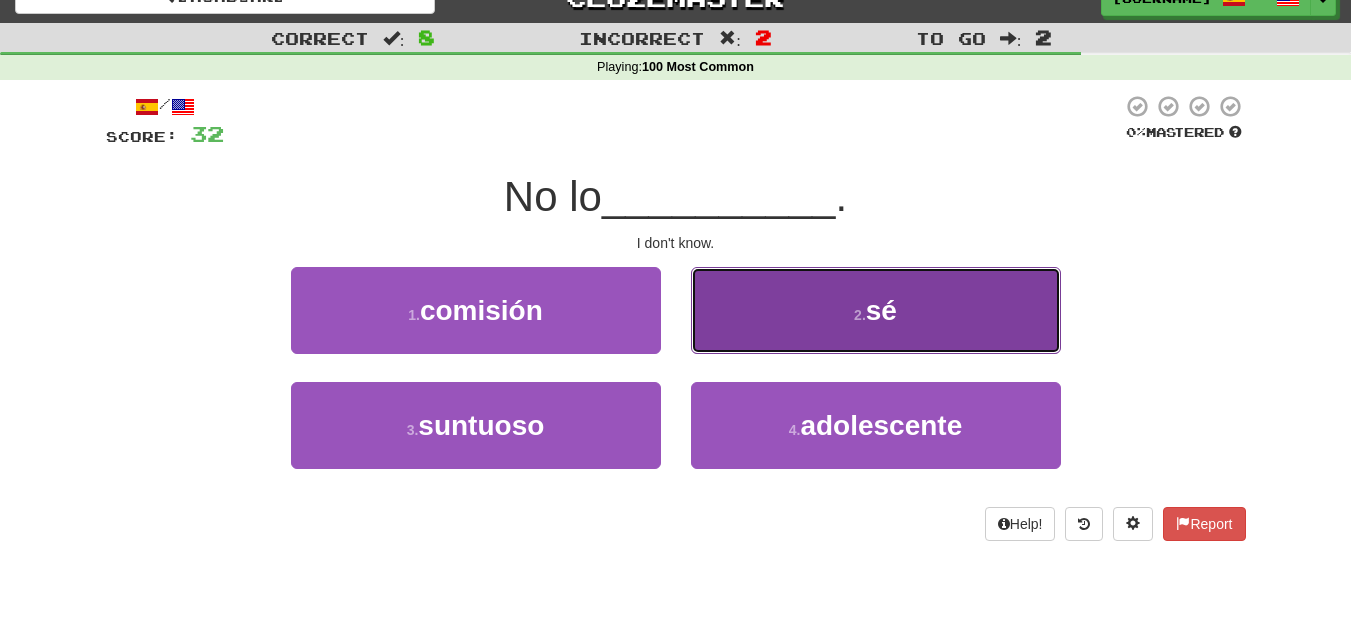 click on "2 .  sé" at bounding box center [876, 310] 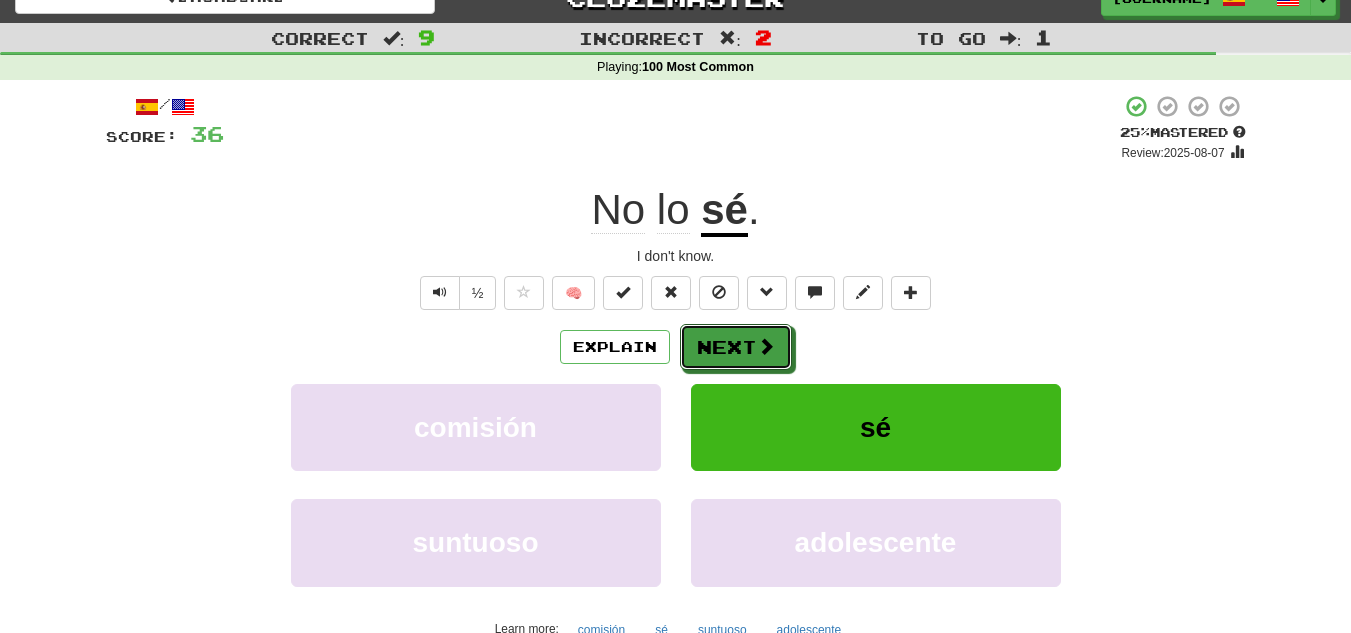 click on "Next" at bounding box center (736, 347) 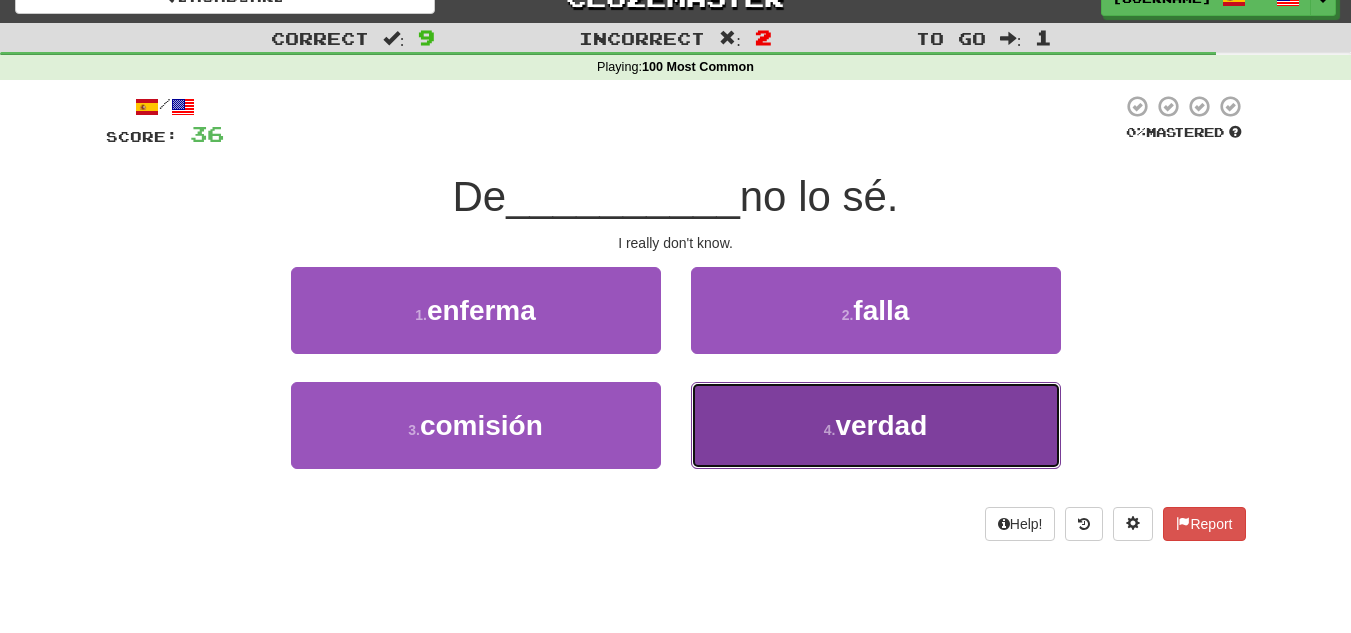 click on "4 .  verdad" at bounding box center (876, 425) 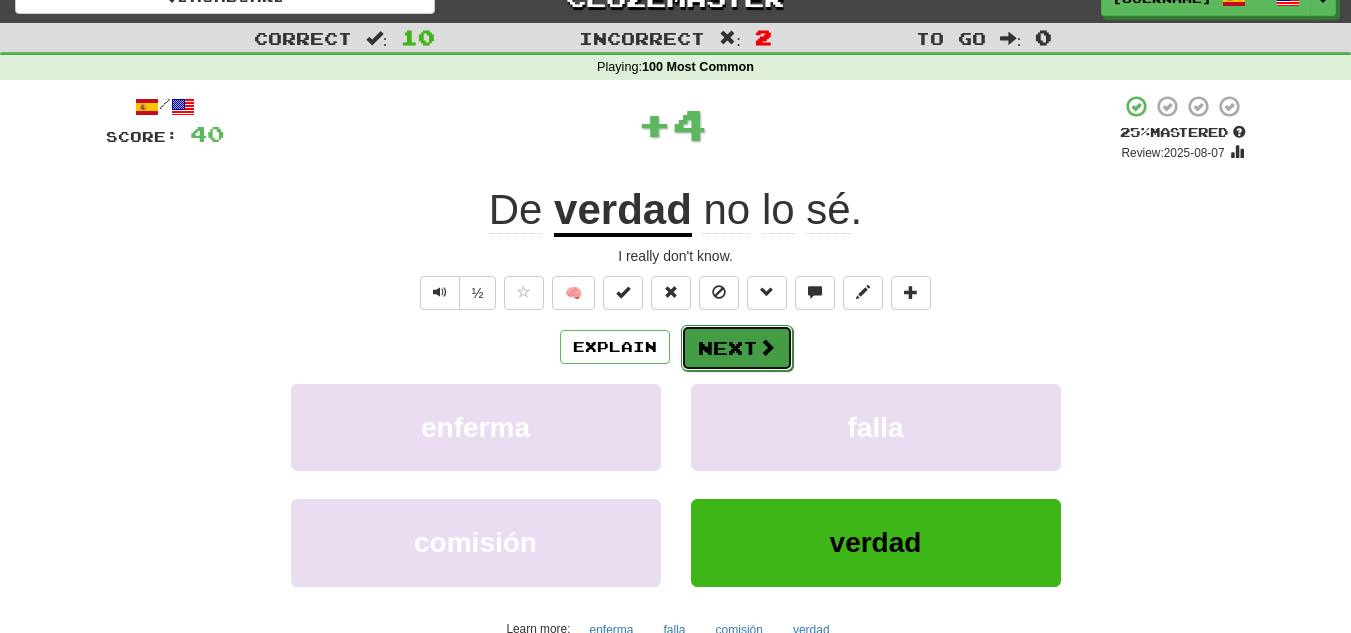click on "Next" at bounding box center [737, 348] 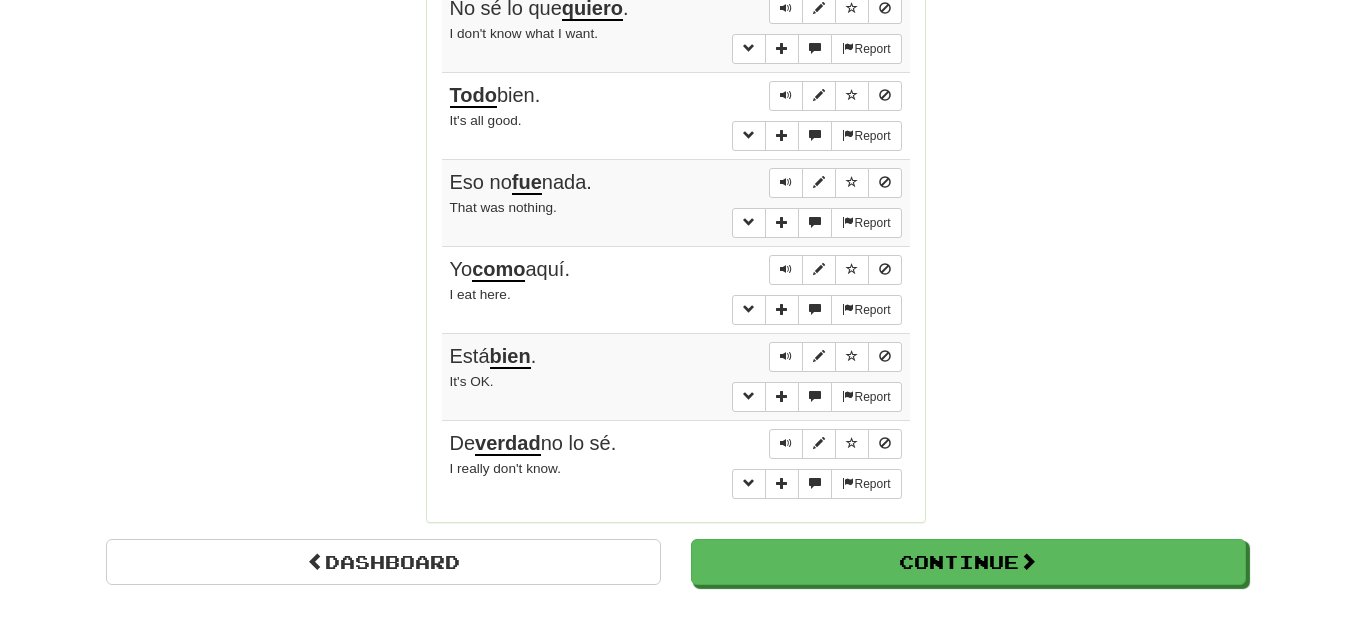 scroll, scrollTop: 1558, scrollLeft: 0, axis: vertical 